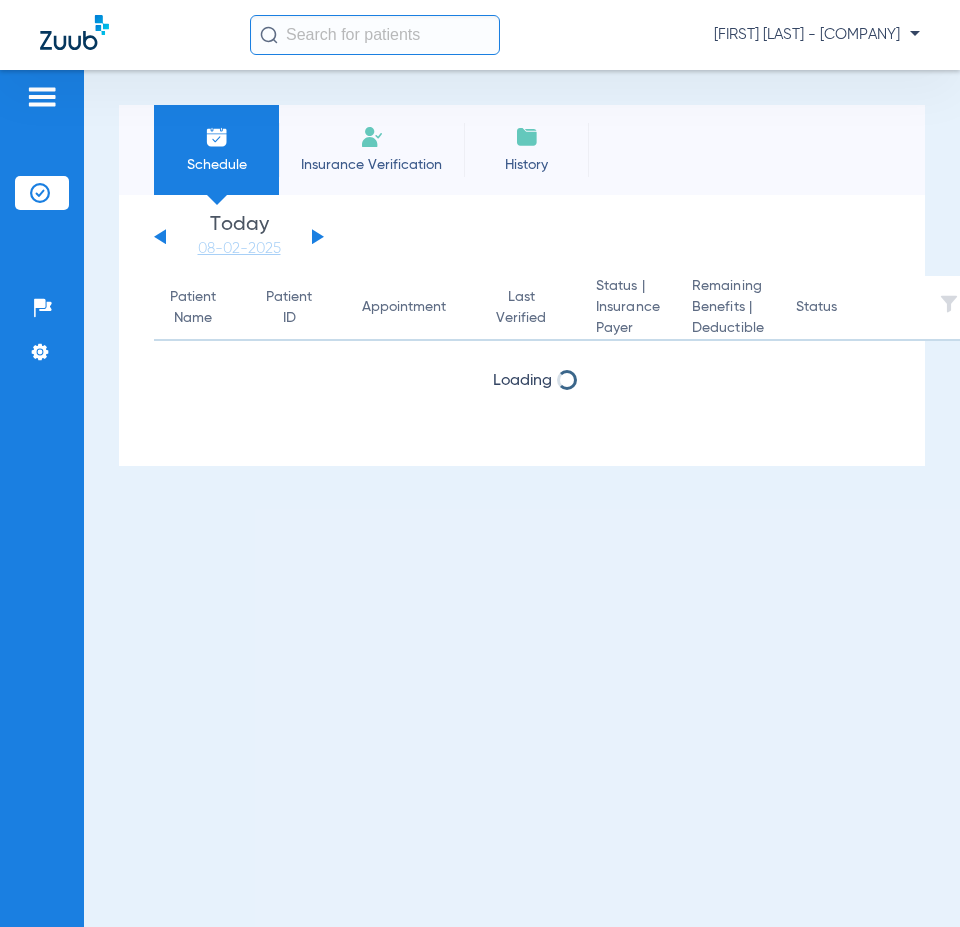 scroll, scrollTop: 0, scrollLeft: 0, axis: both 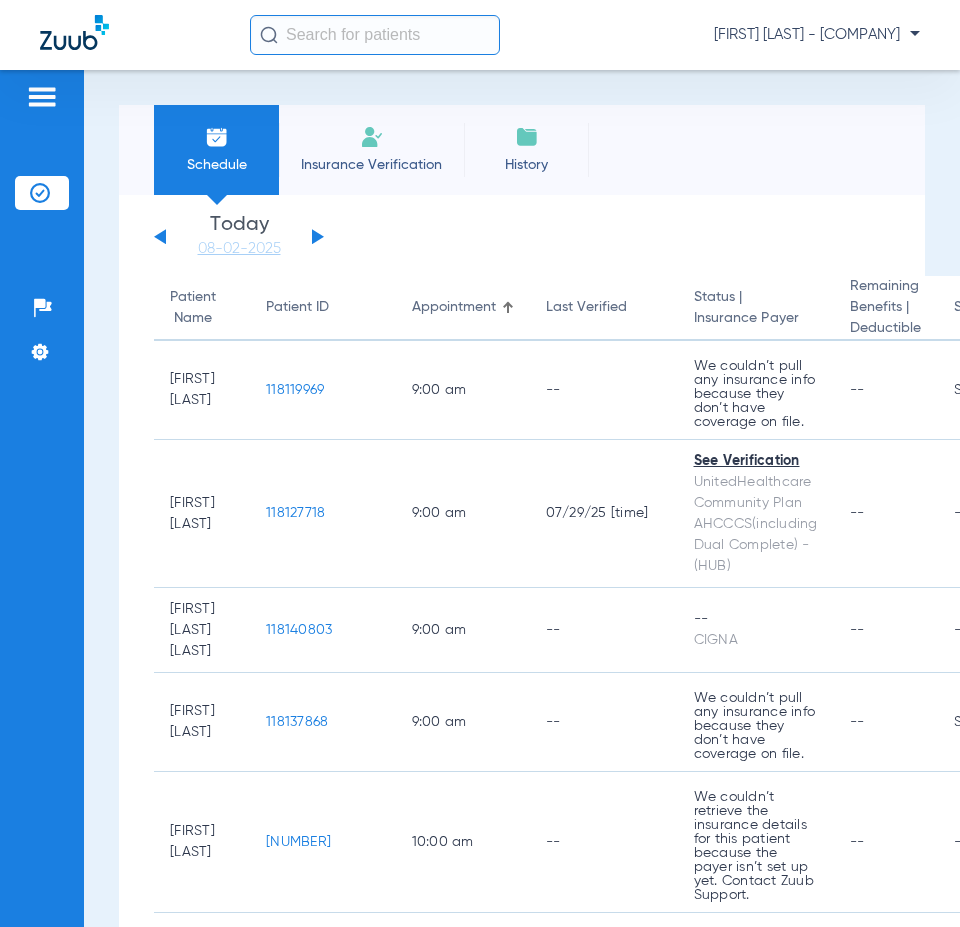 click on "Thursday [DATE] Friday [DATE] Saturday [DATE] Sunday [DATE] Monday [DATE] Tuesday [DATE] Wednesday [DATE] Thursday [DATE] Friday [DATE] Saturday [DATE] Sunday [DATE] Monday [DATE] Tuesday [DATE] Wednesday [DATE] Thursday [DATE] Friday [DATE] Saturday [DATE] Sunday [DATE] Monday [DATE] Tuesday [DATE] Wednesday [DATE] Thursday [DATE] Friday [DATE] Saturday [DATE] Sunday [DATE] Monday [DATE] Tuesday [DATE] Wednesday [DATE] Thursday [DATE] Friday [DATE] Saturday [DATE] Sunday [DATE] Monday [DATE] Tuesday [DATE] Wednesday [DATE] Thursday [DATE] Friday [DATE]" 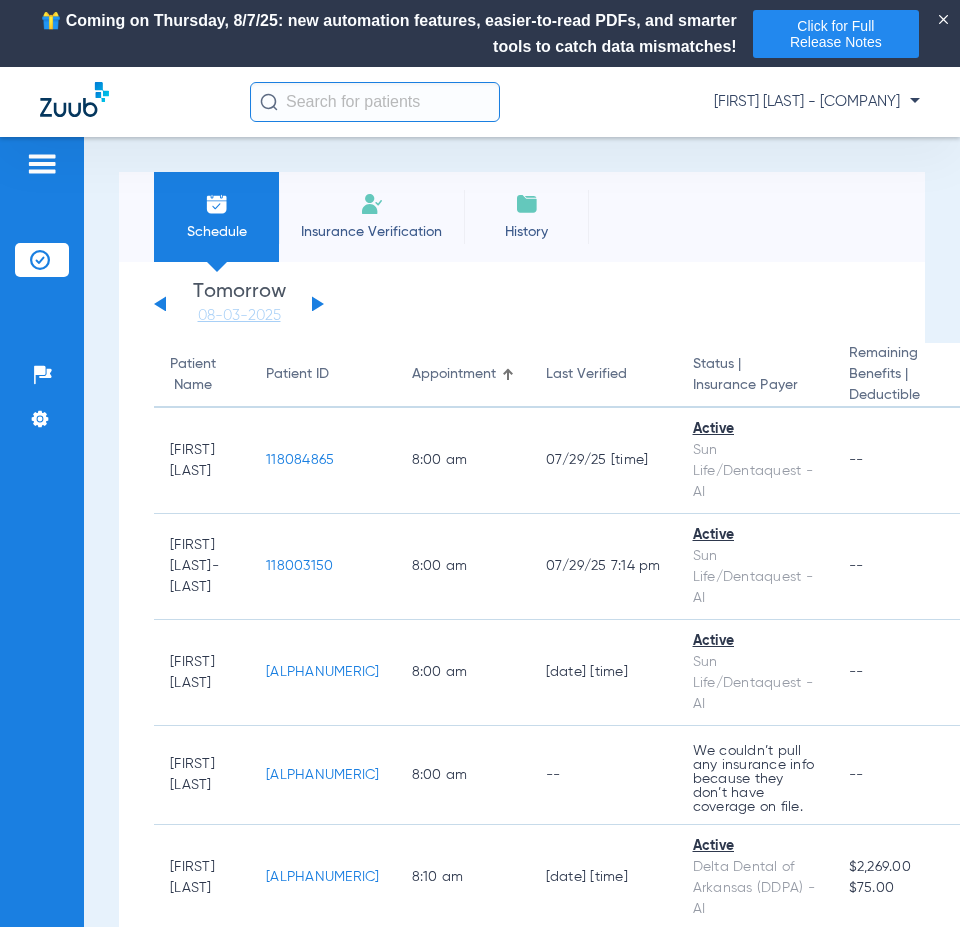 click on "Thursday [DATE] Friday [DATE] Saturday [DATE] Sunday [DATE] Monday [DATE] Tuesday [DATE] Wednesday [DATE] Thursday [DATE] Friday [DATE] Saturday [DATE] Sunday [DATE] Monday [DATE] Tuesday [DATE] Wednesday [DATE] Thursday [DATE] Friday [DATE] Saturday [DATE] Sunday [DATE] Monday [DATE] Tuesday [DATE] Wednesday [DATE] Thursday [DATE] Friday [DATE] Saturday [DATE] Sunday [DATE] Monday [DATE] Tuesday [DATE] Wednesday [DATE] Thursday [DATE] Friday [DATE] Saturday [DATE] Sunday [DATE] Monday [DATE] Tuesday [DATE] Wednesday [DATE] Thursday [DATE] Friday [DATE]" 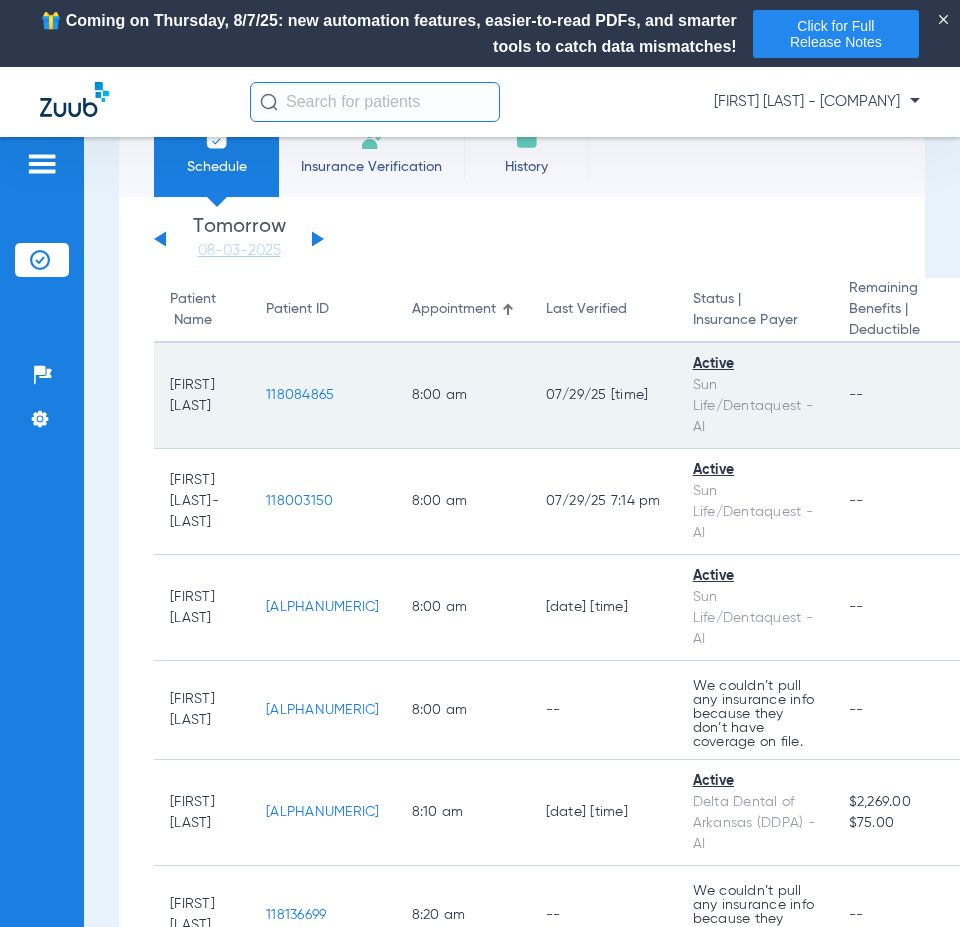 scroll, scrollTop: 100, scrollLeft: 0, axis: vertical 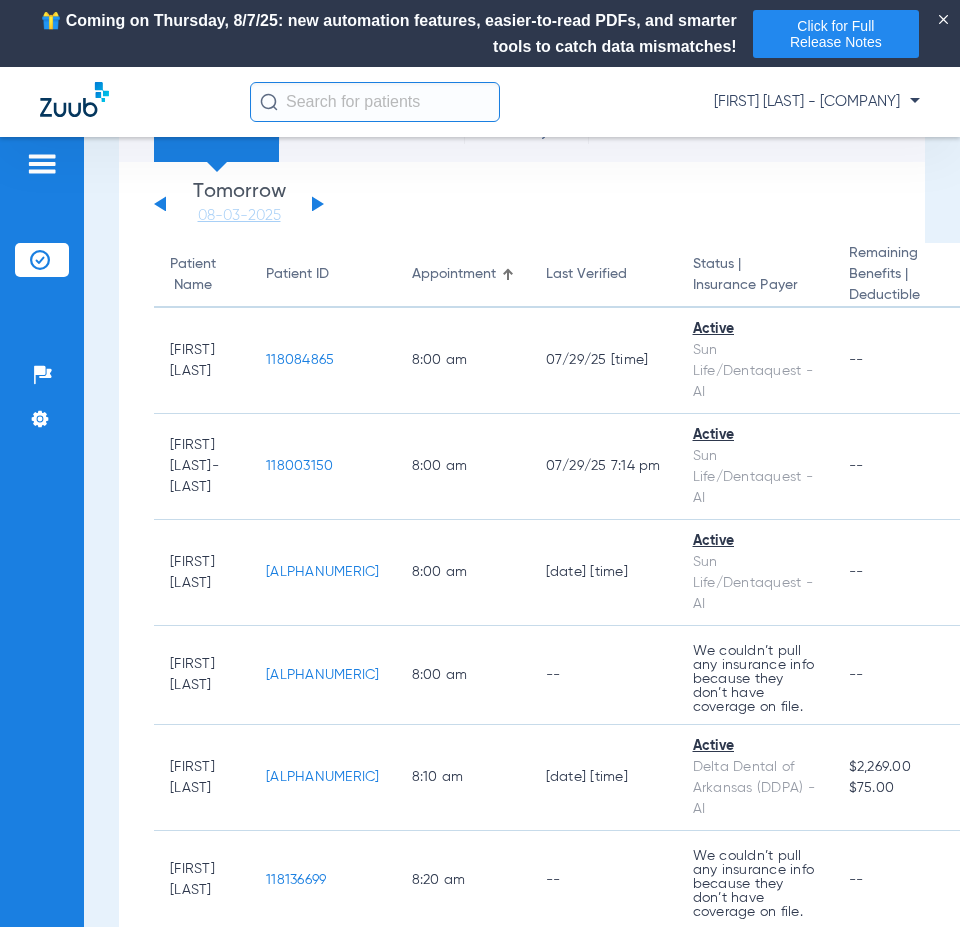 click 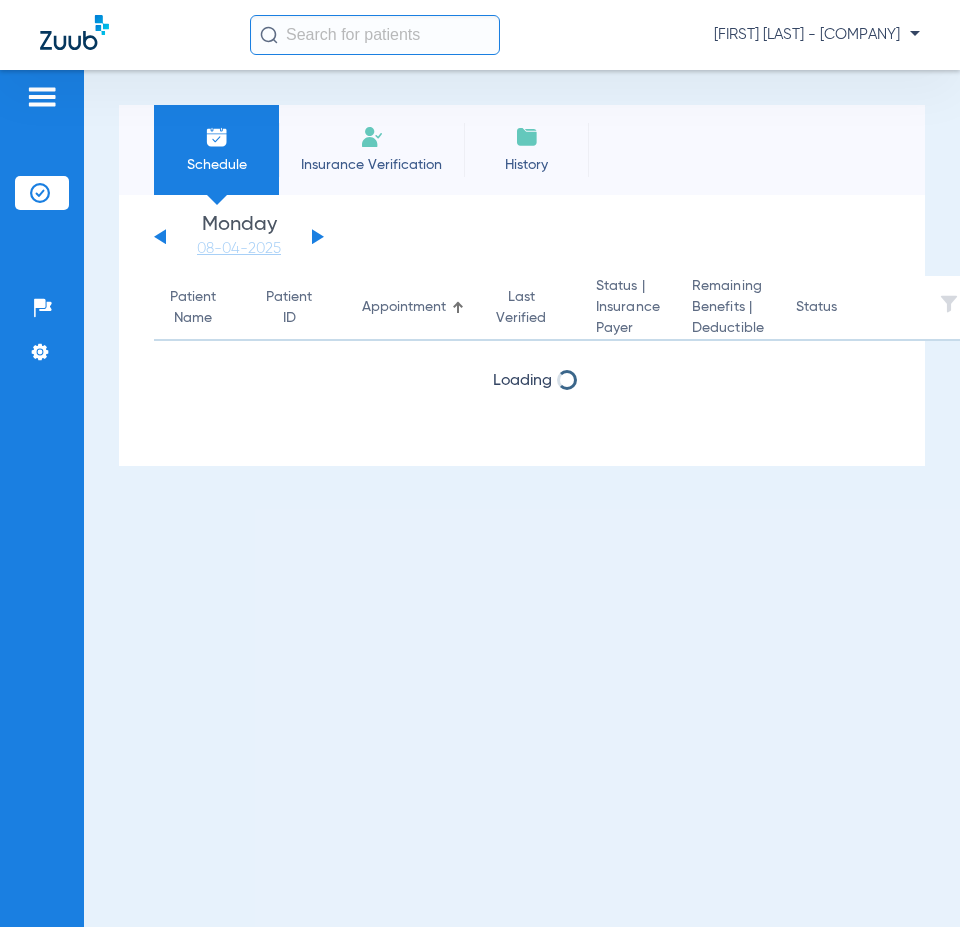 scroll, scrollTop: 0, scrollLeft: 0, axis: both 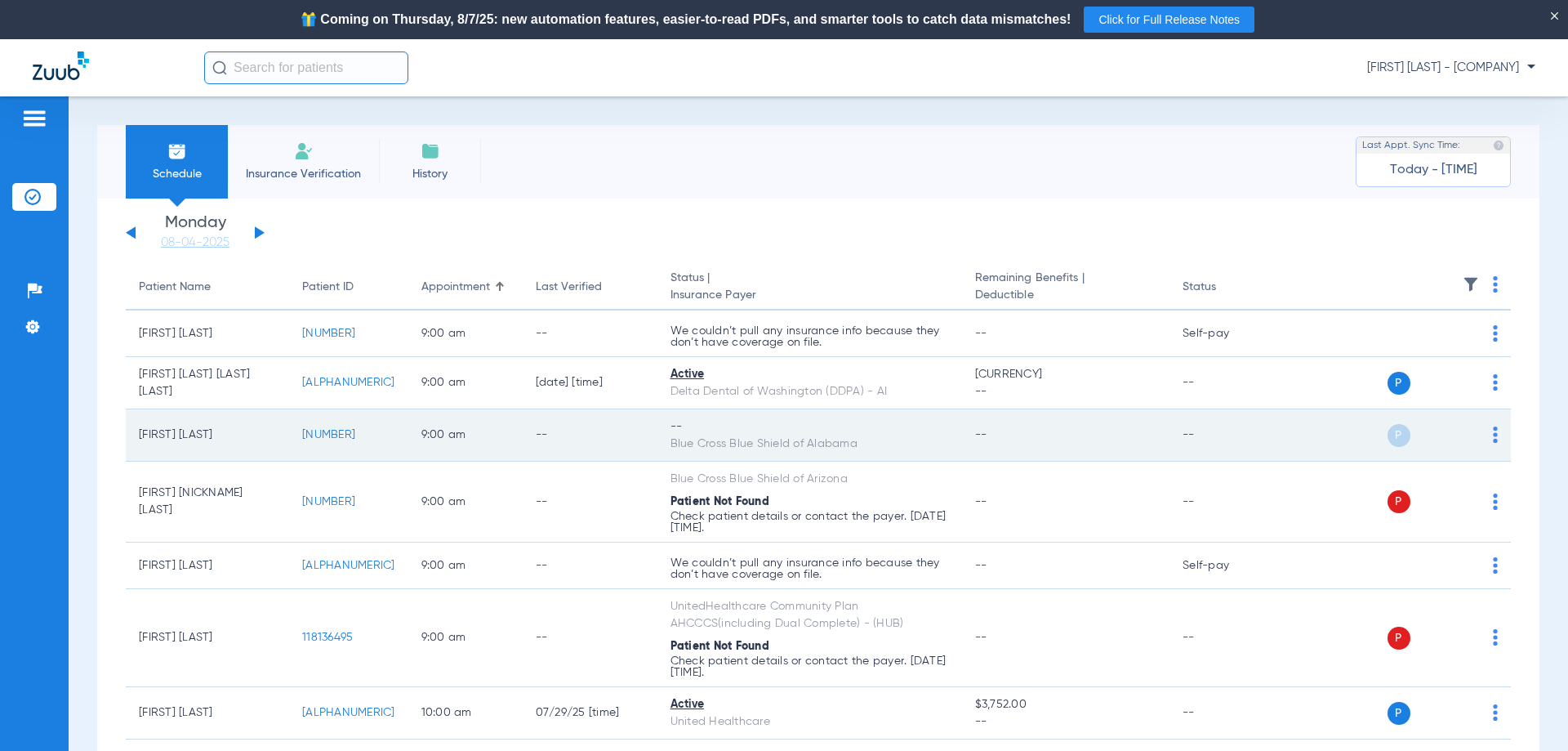 type 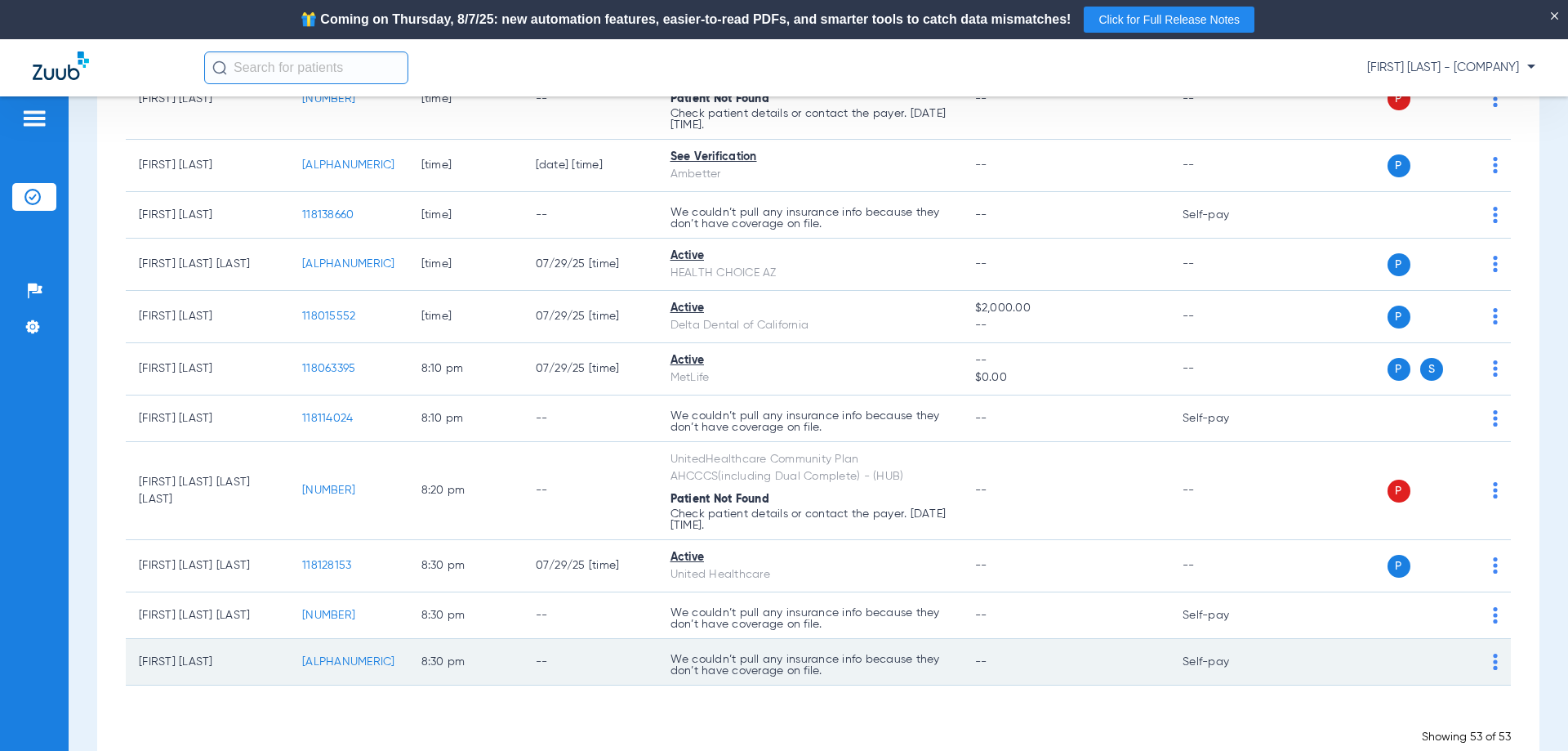 scroll, scrollTop: 2711, scrollLeft: 0, axis: vertical 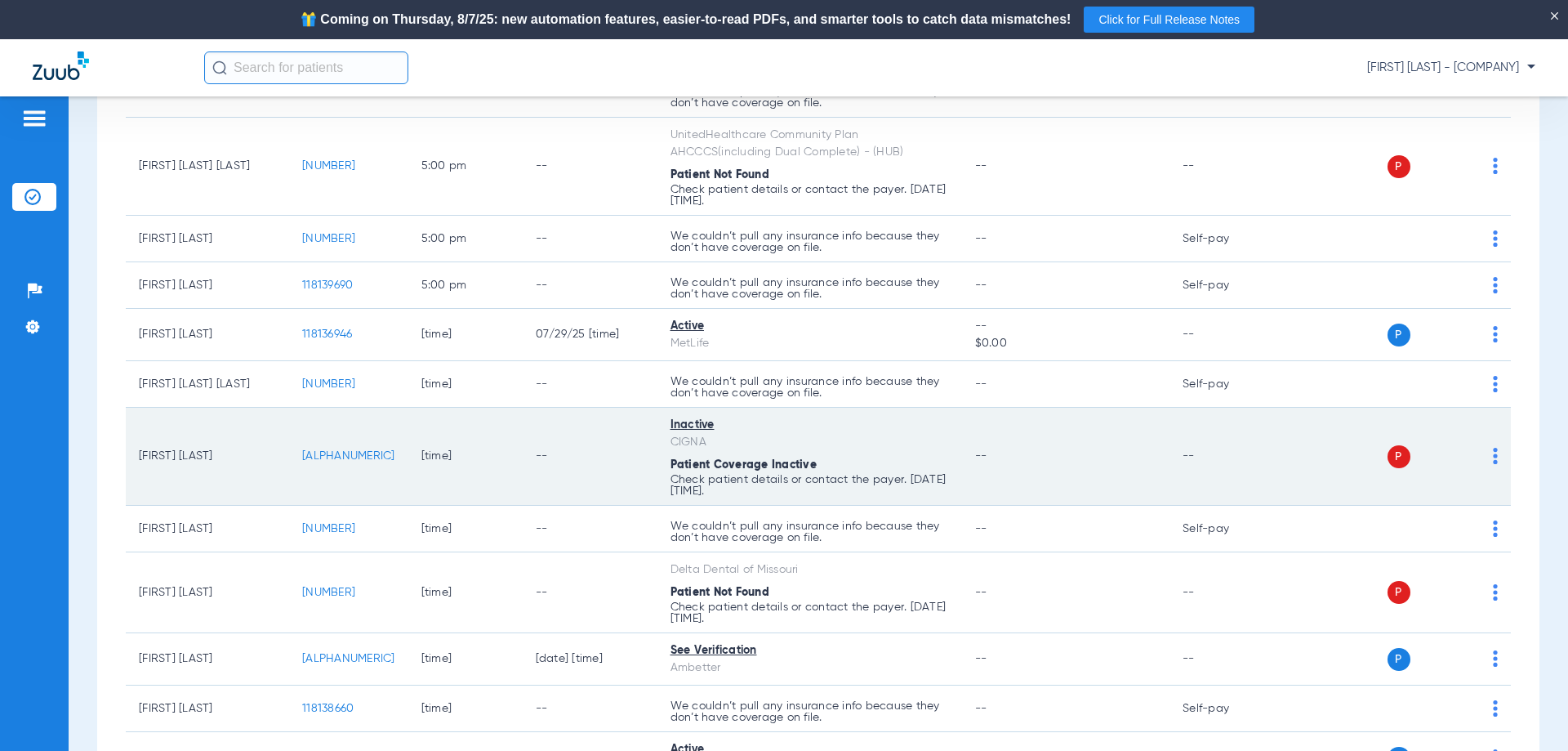 click on "[ALPHANUMERIC]" 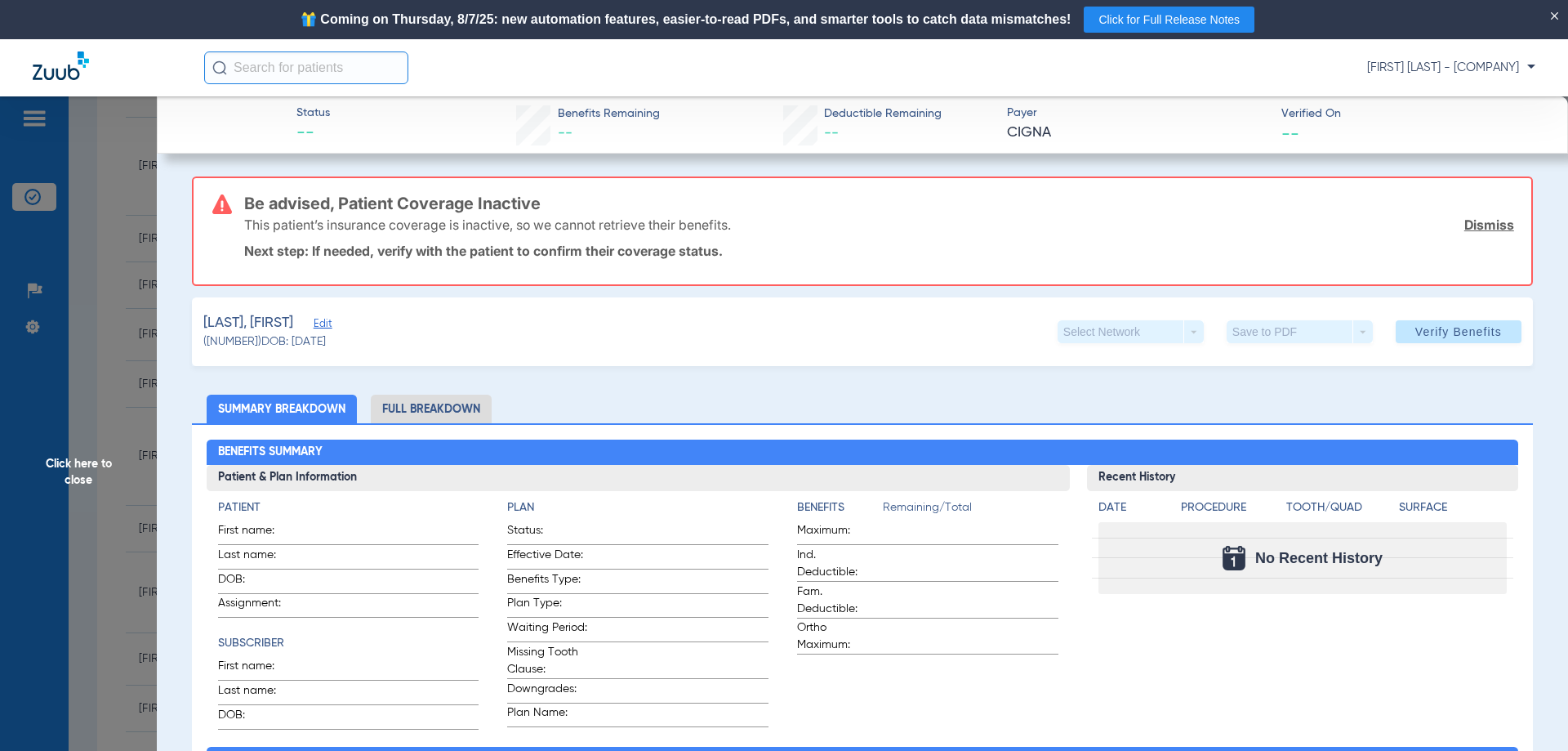 click on "This patient’s insurance coverage is inactive, so we cannot retrieve their benefits.  Dismiss" 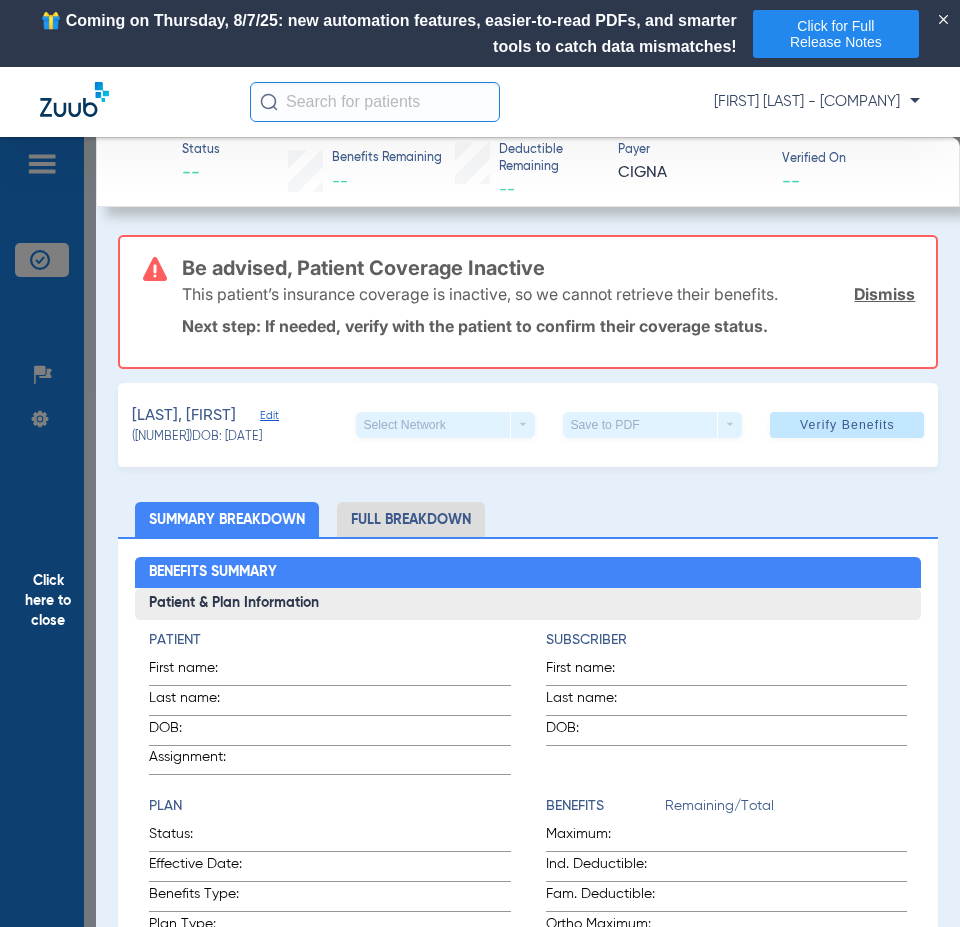 click on "Click here to close" 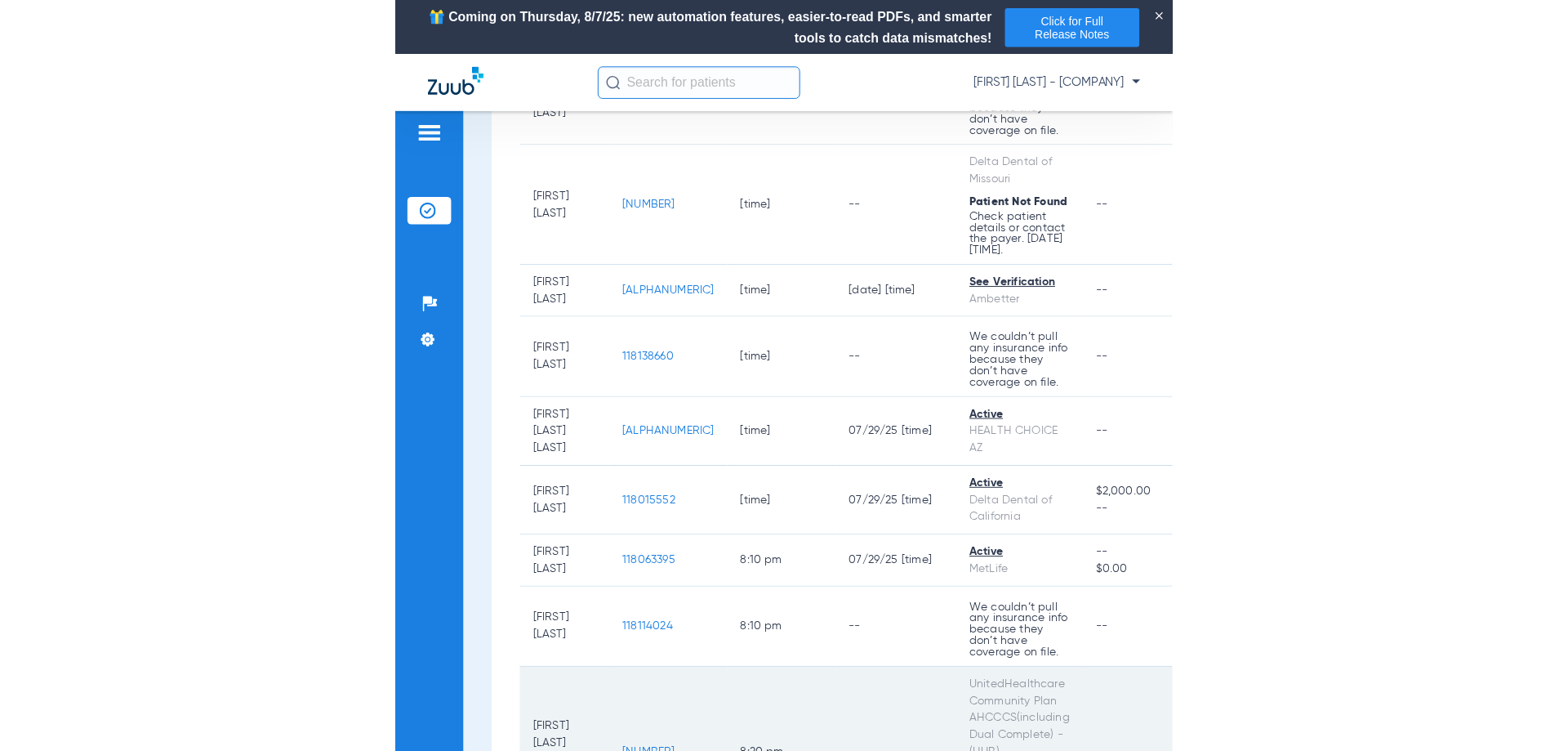 scroll, scrollTop: 3862, scrollLeft: 0, axis: vertical 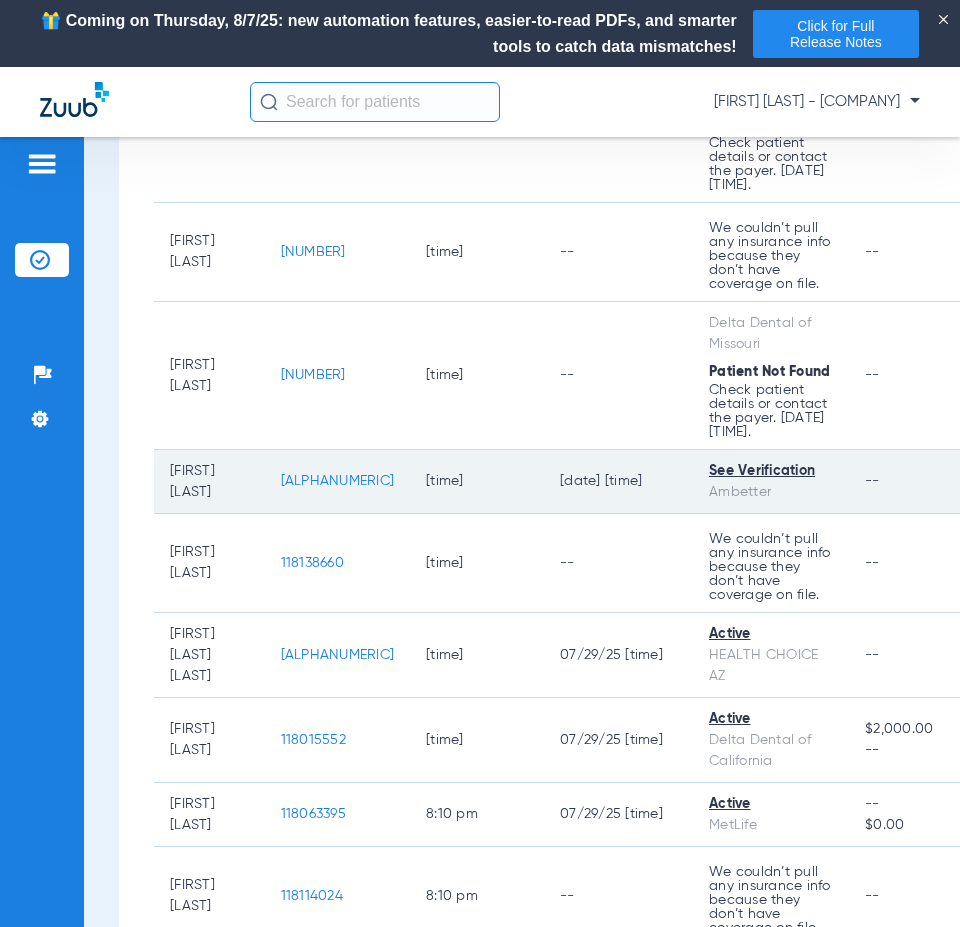 click on "[ALPHANUMERIC]" 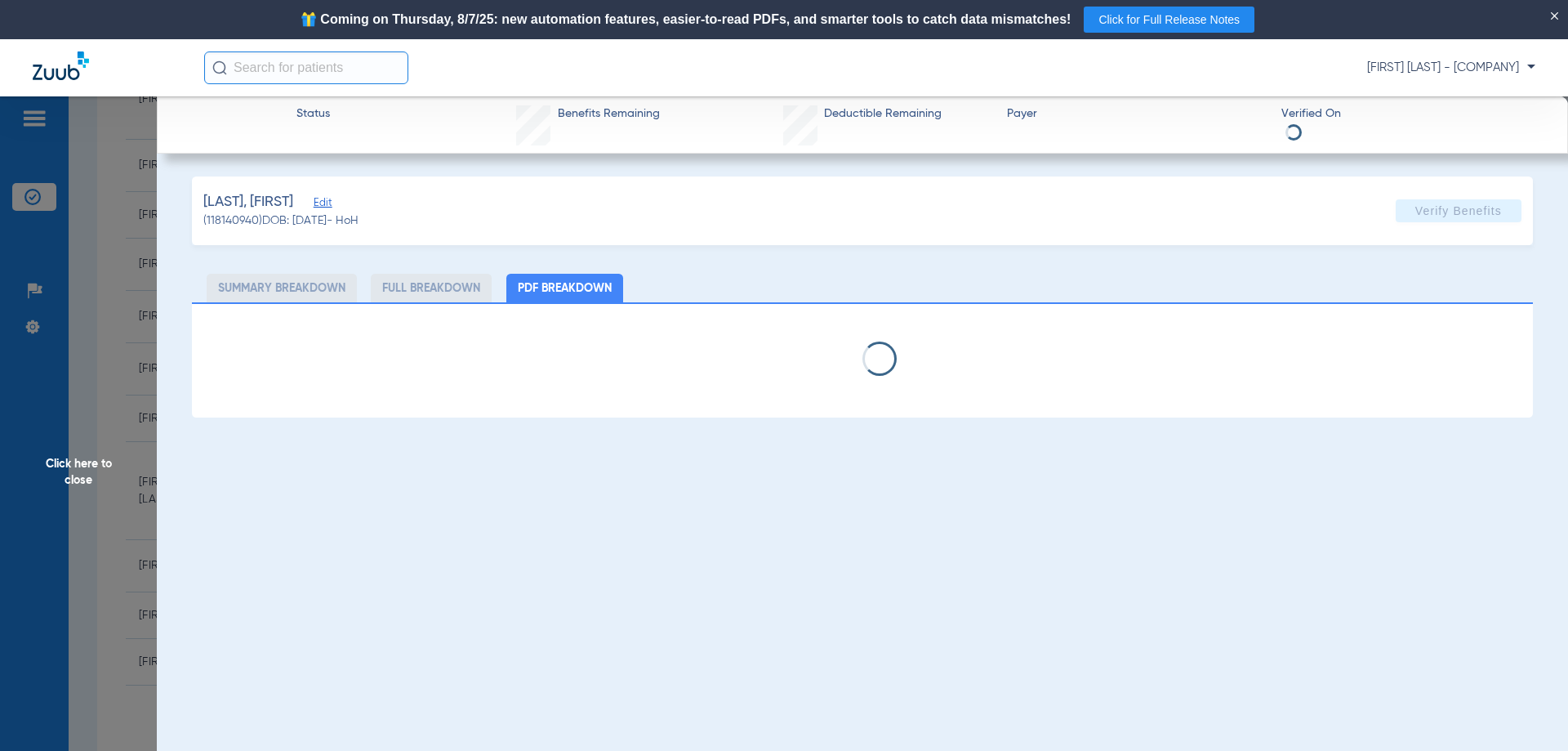 scroll, scrollTop: 2711, scrollLeft: 0, axis: vertical 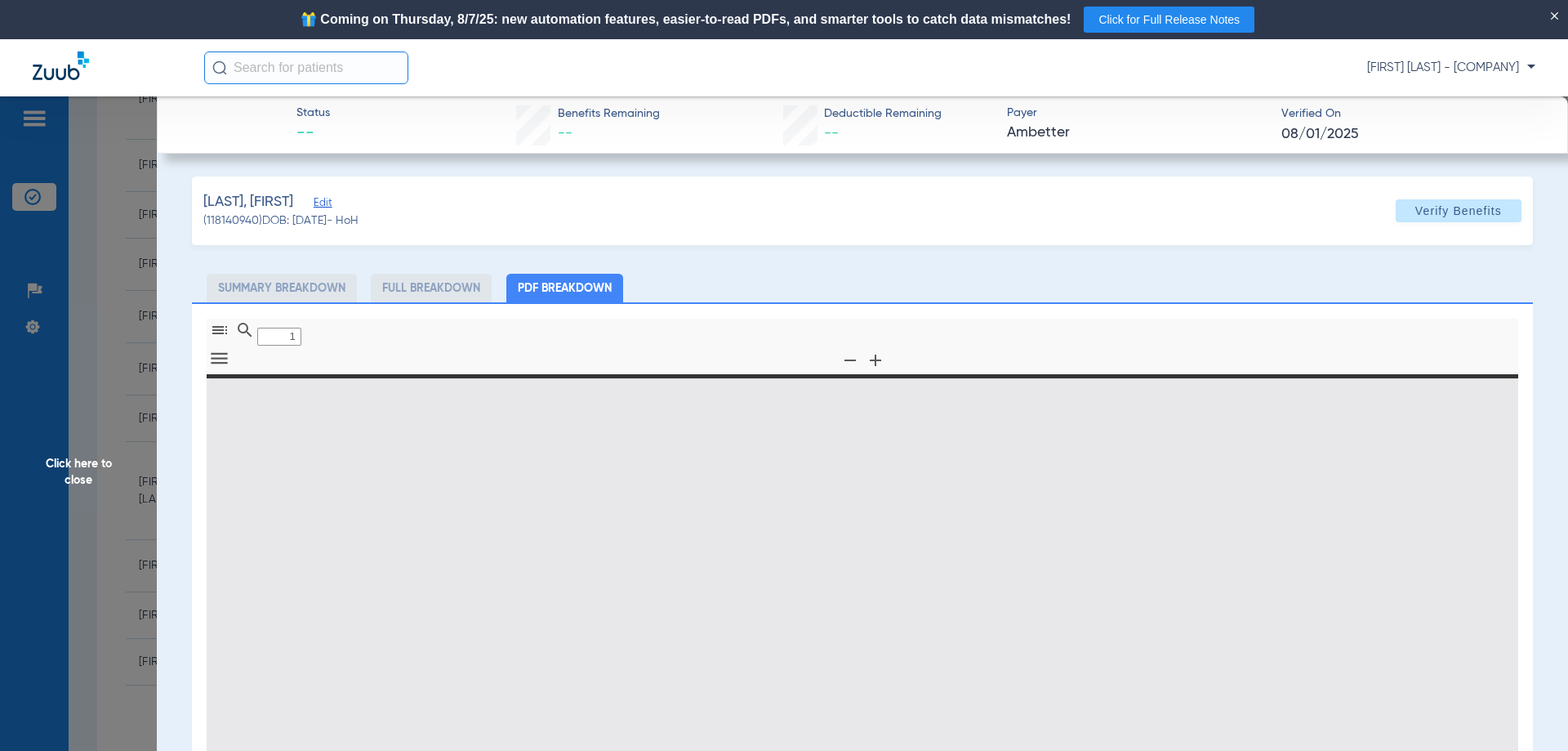 type on "0" 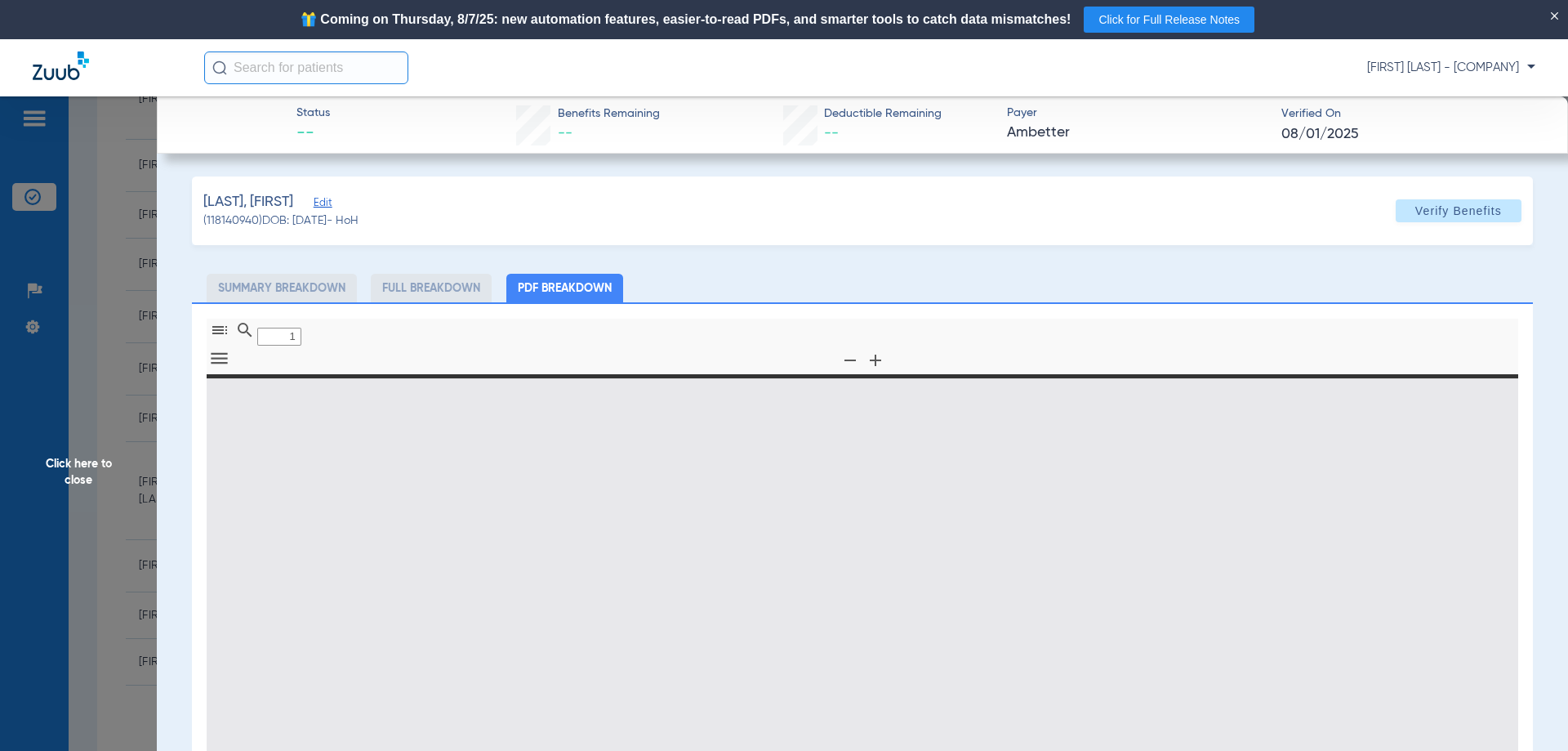 select on "page-width" 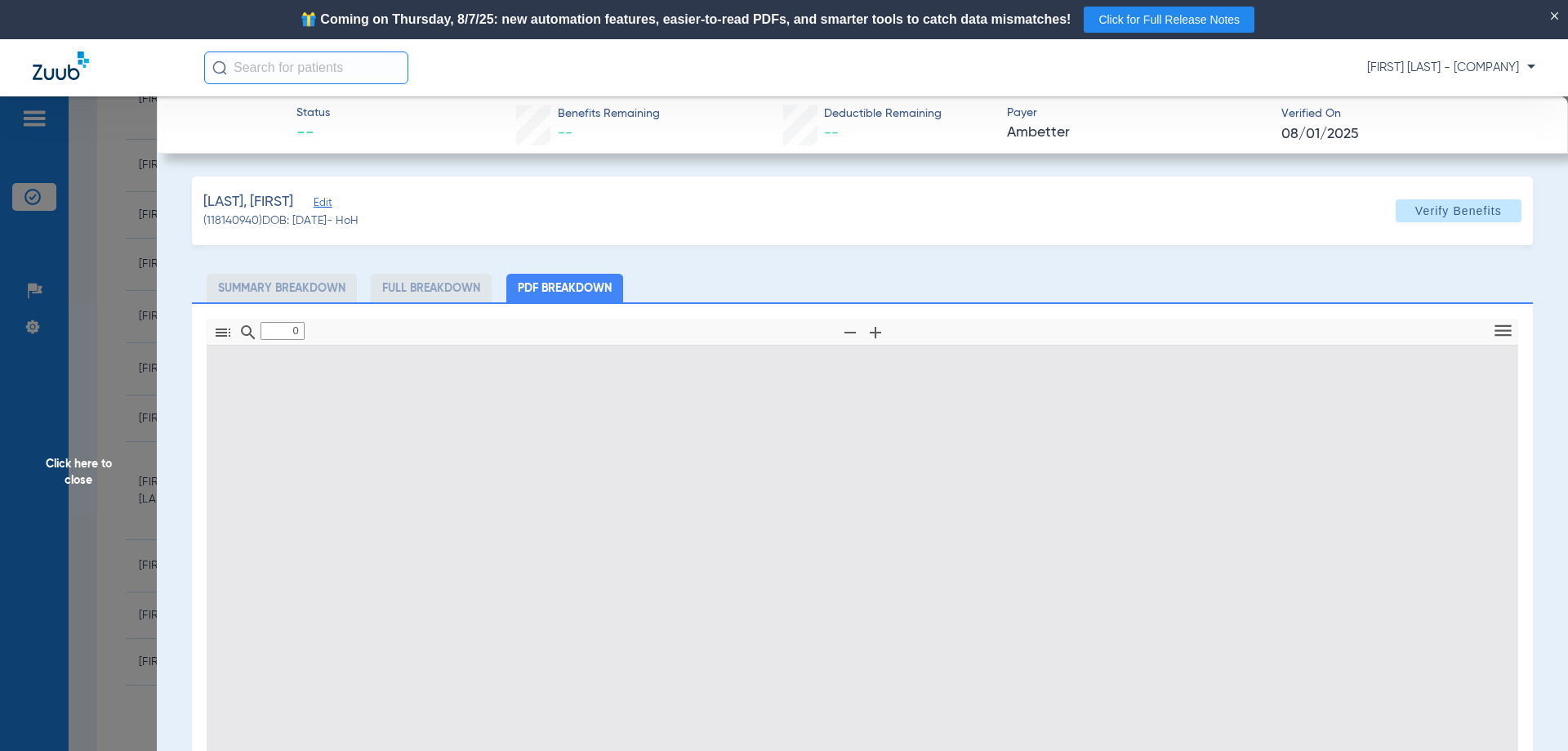 type on "1" 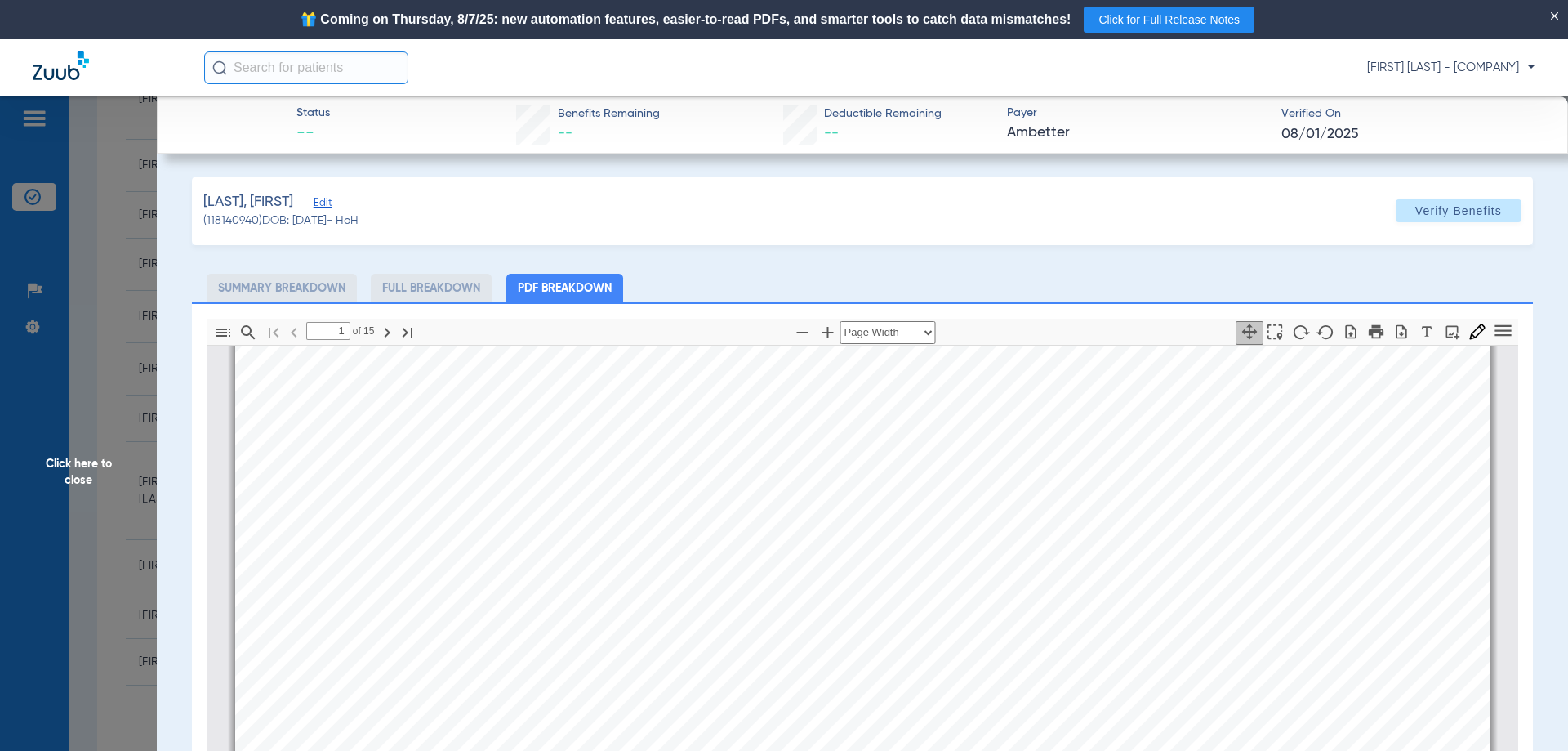 scroll, scrollTop: 662, scrollLeft: 0, axis: vertical 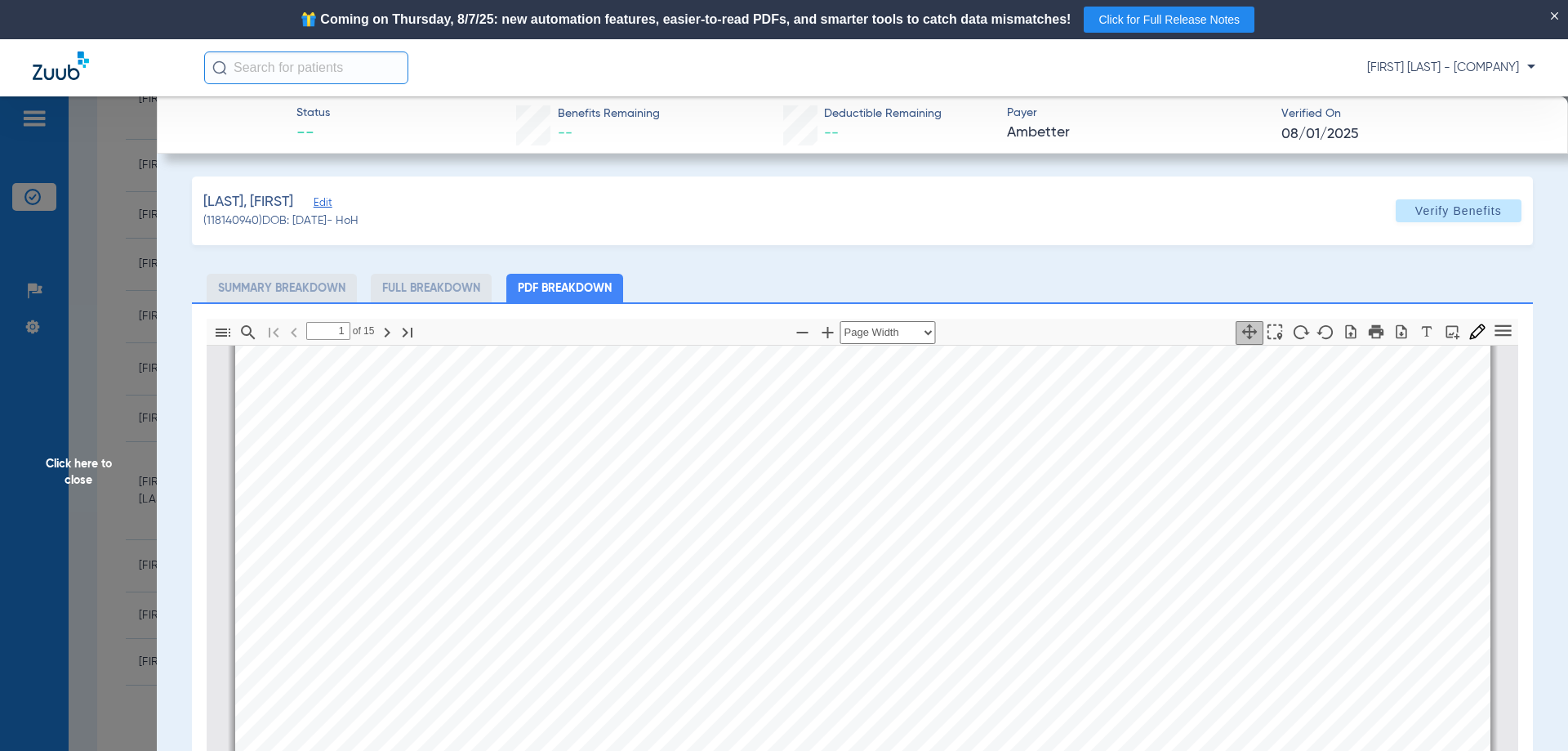 click on "Full Breakdown" 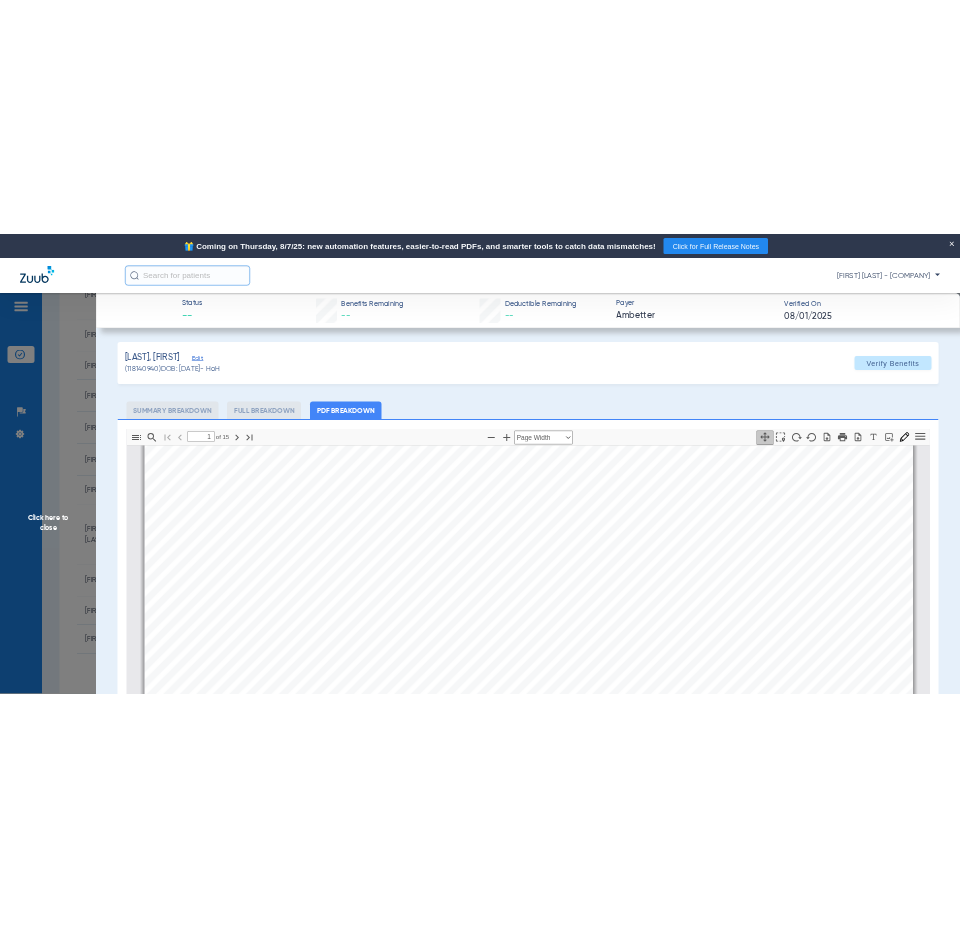 scroll, scrollTop: 0, scrollLeft: 0, axis: both 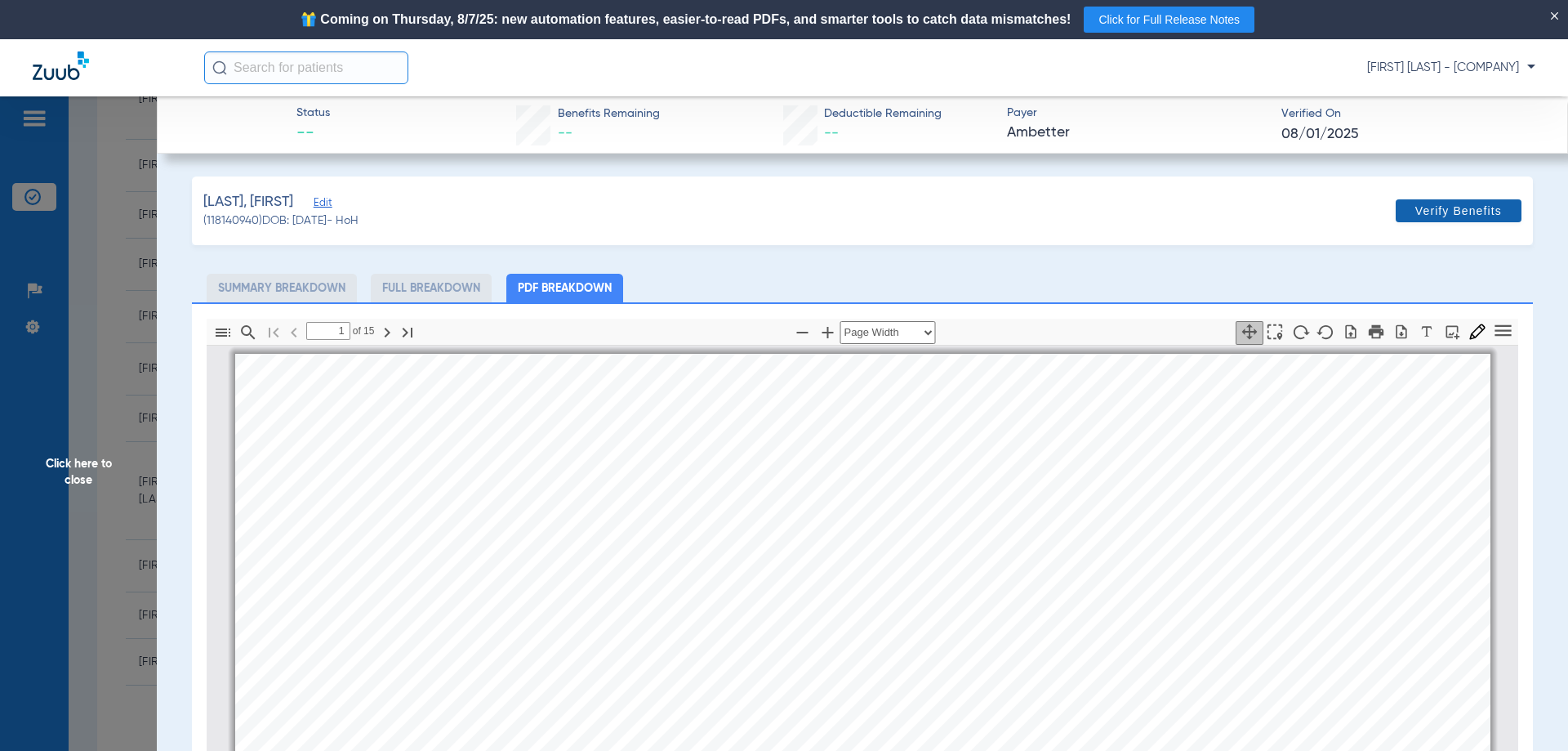 click on "Verify Benefits" 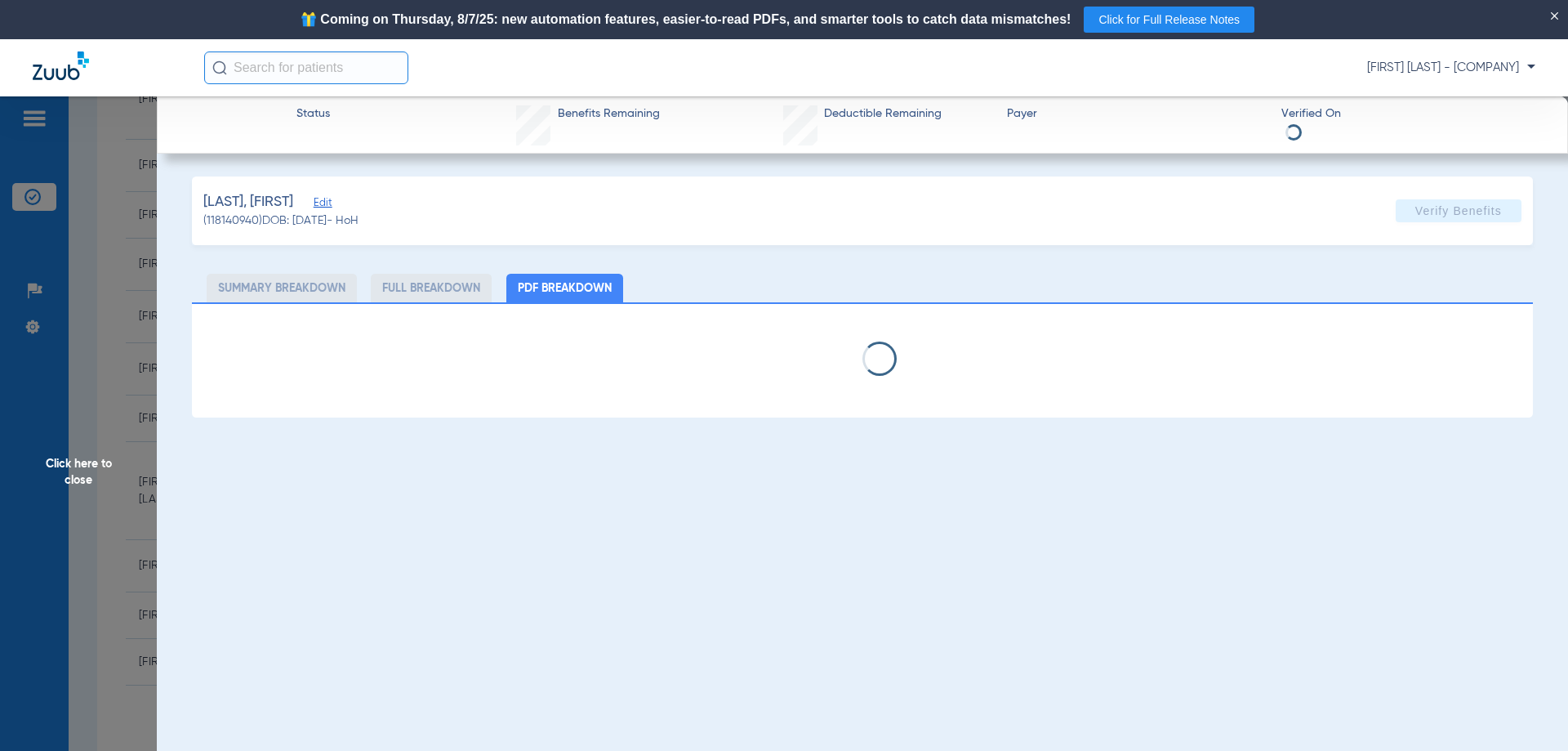 select on "page-width" 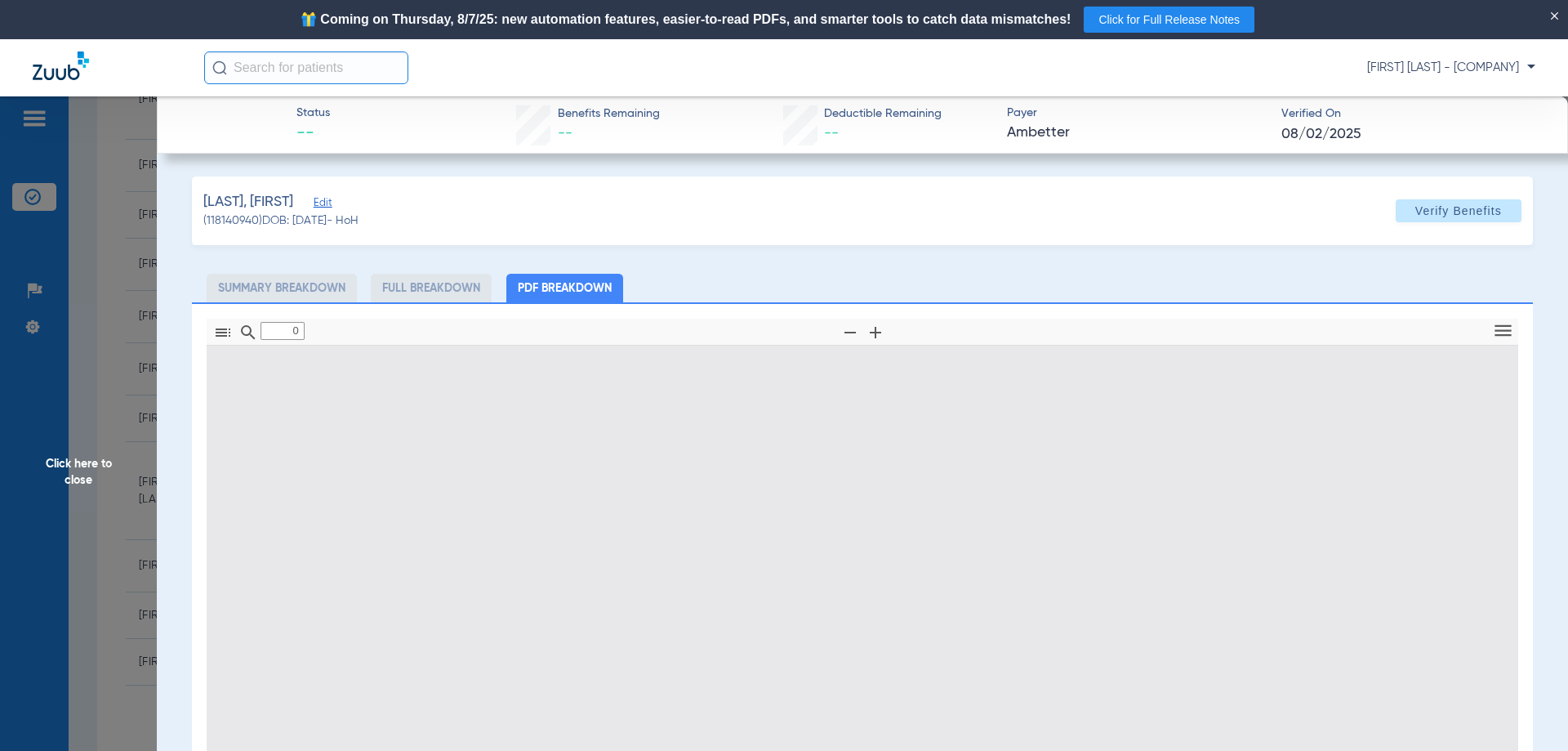 type on "1" 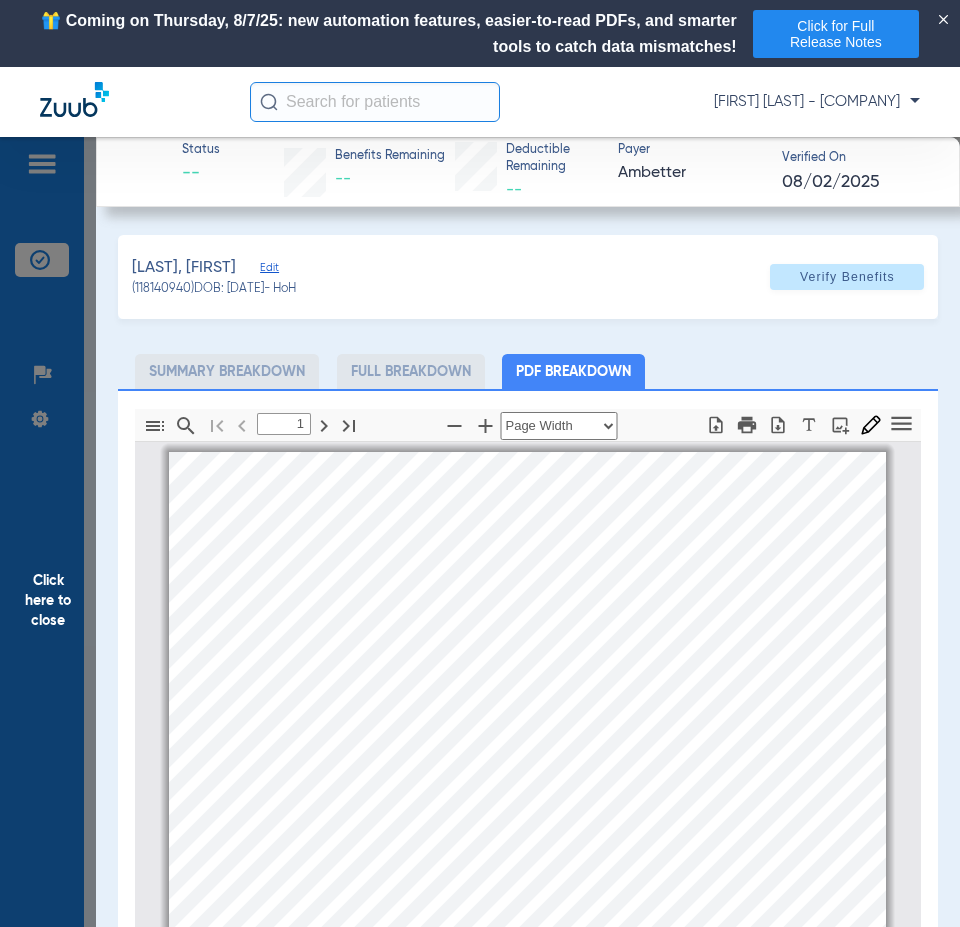 scroll, scrollTop: 10, scrollLeft: 0, axis: vertical 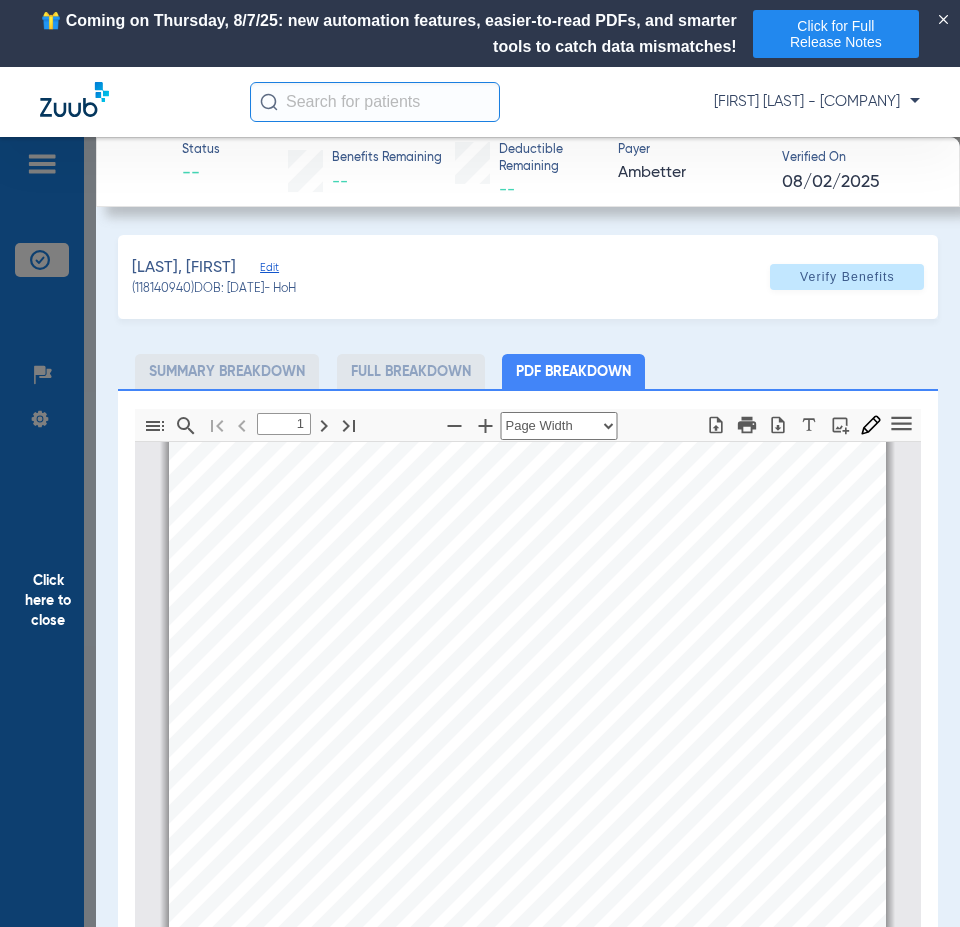 click on "Click here to close" 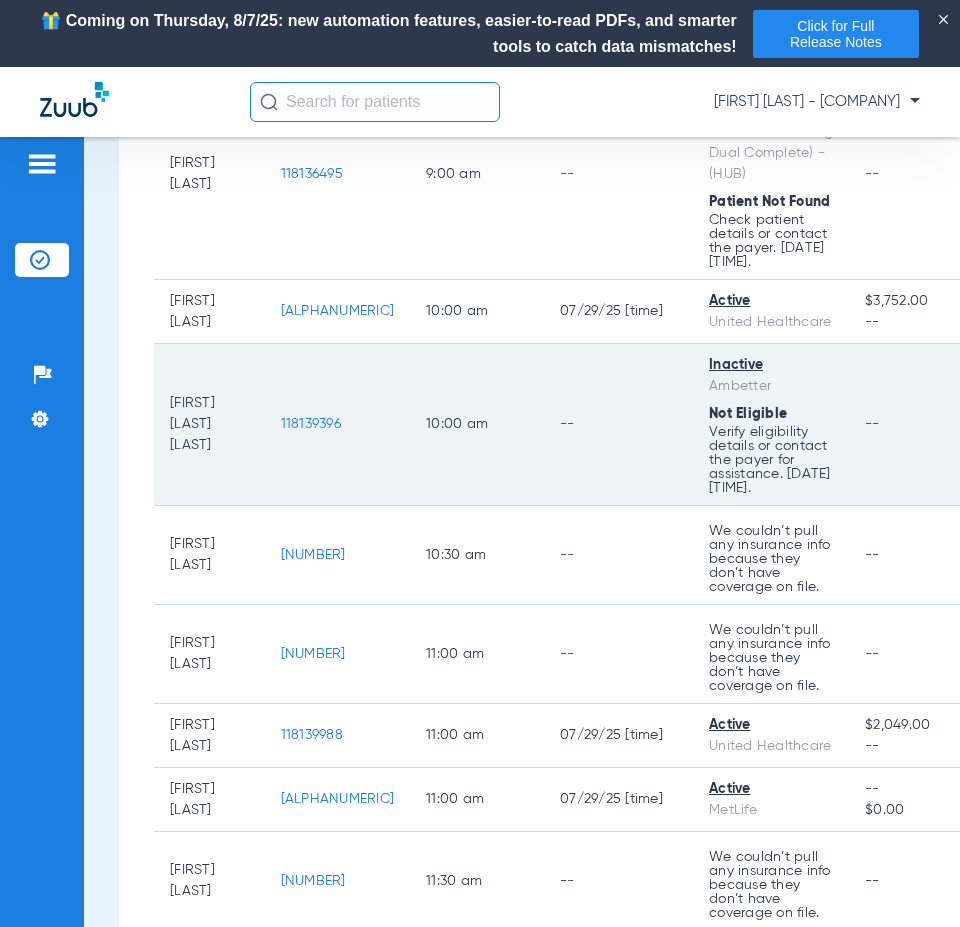 scroll, scrollTop: 900, scrollLeft: 0, axis: vertical 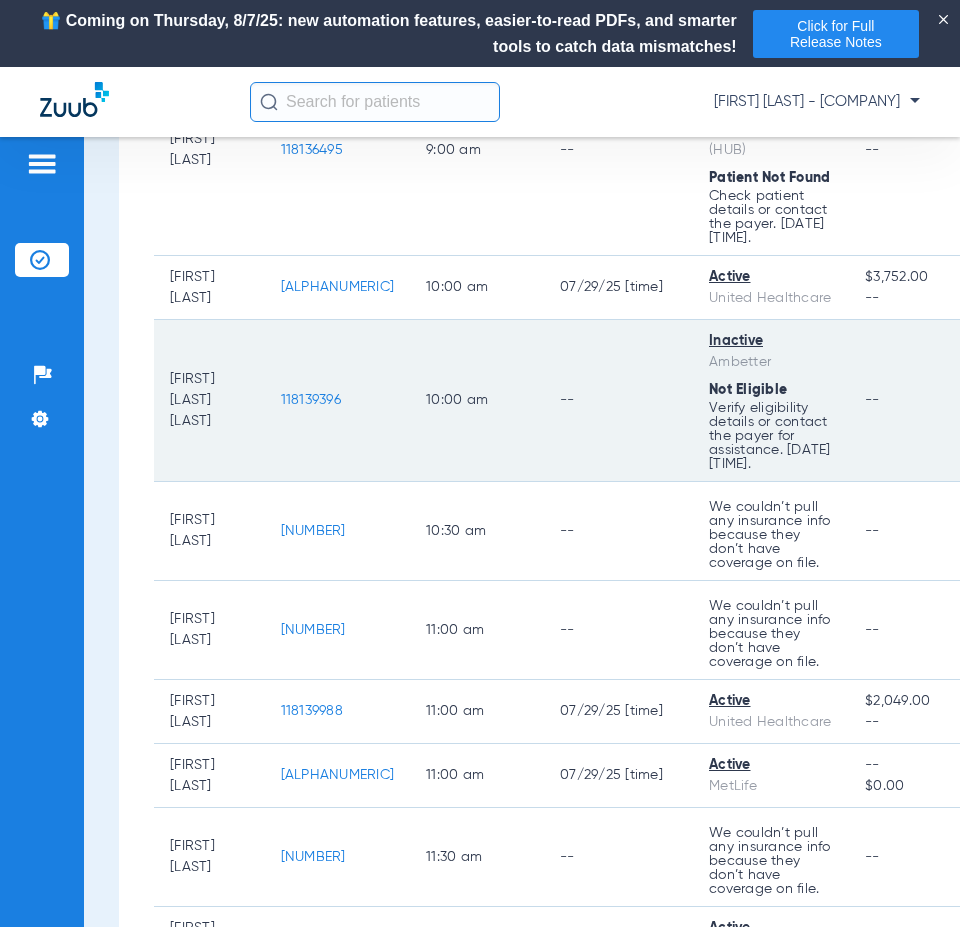 click on "118139396" 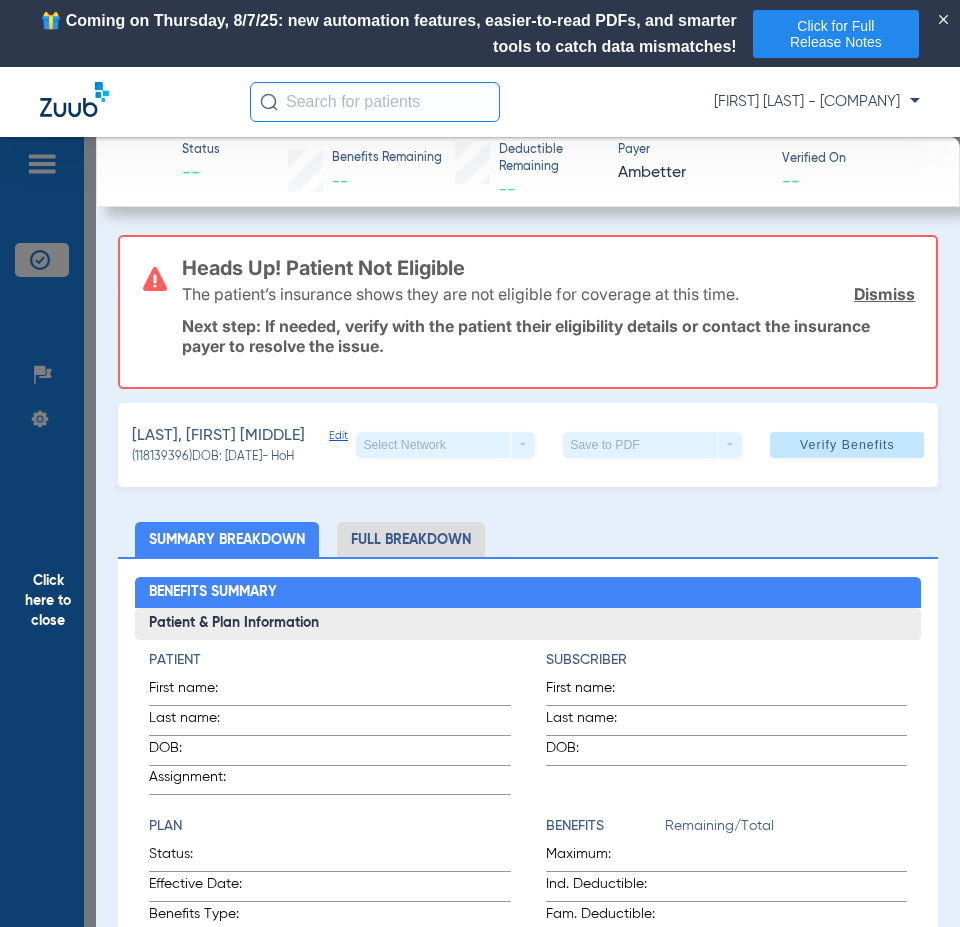 click on "Dismiss" 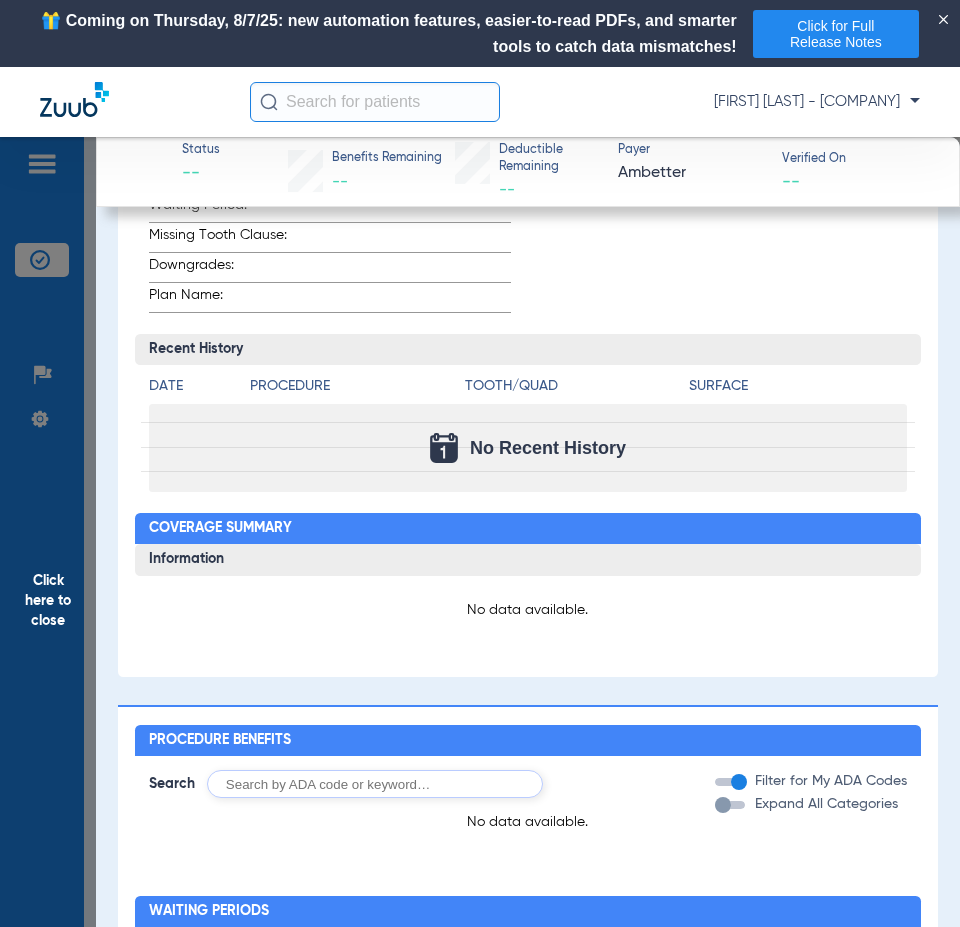 scroll, scrollTop: 0, scrollLeft: 0, axis: both 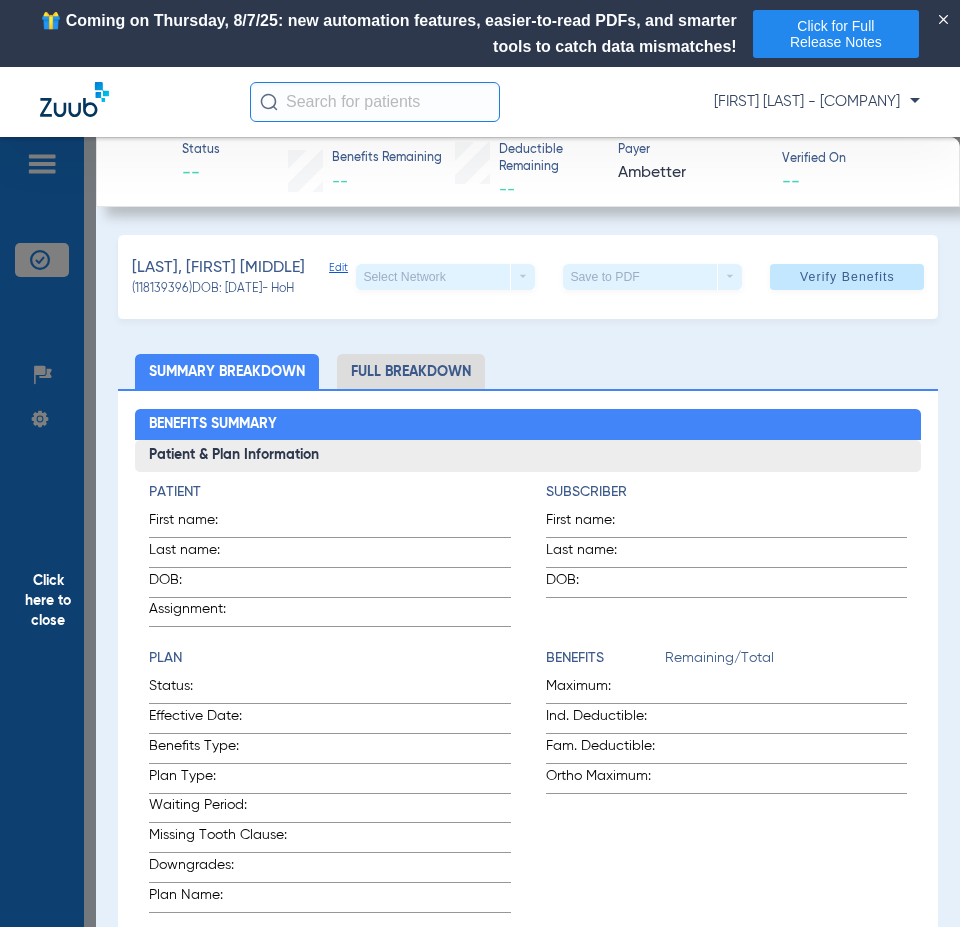 click on "Full Breakdown" 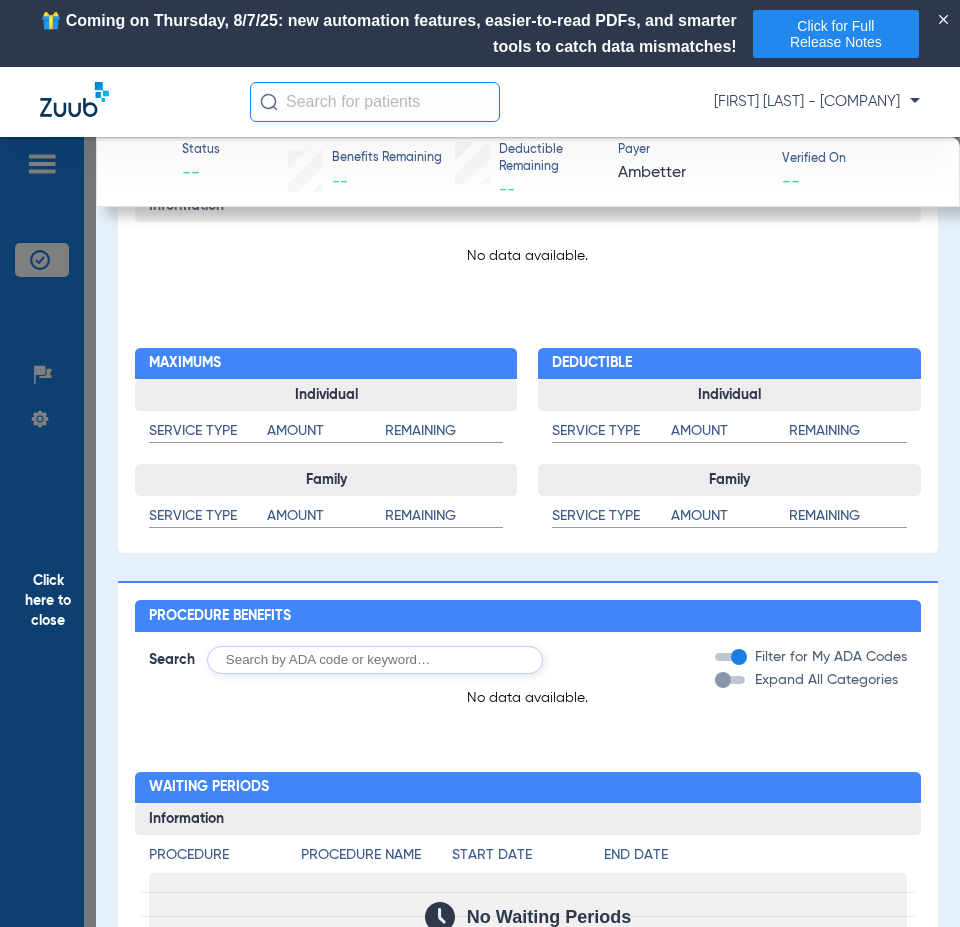 scroll, scrollTop: 1309, scrollLeft: 0, axis: vertical 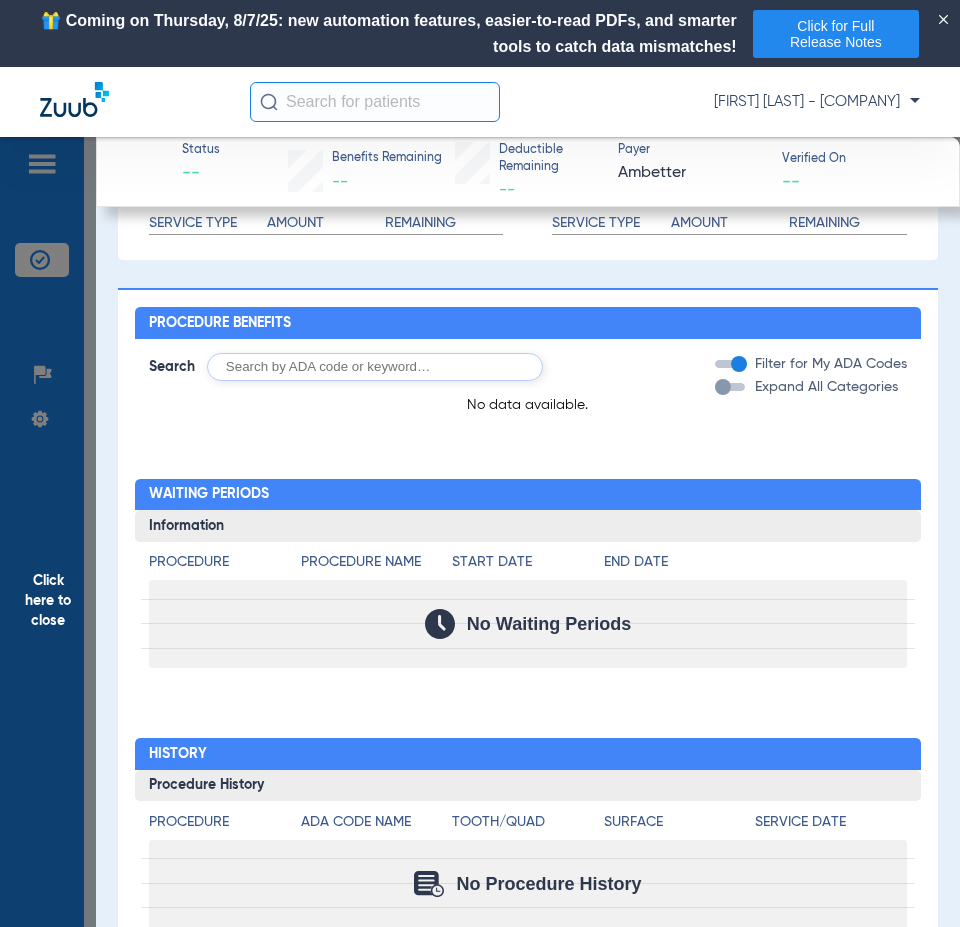 click on "Click here to close" 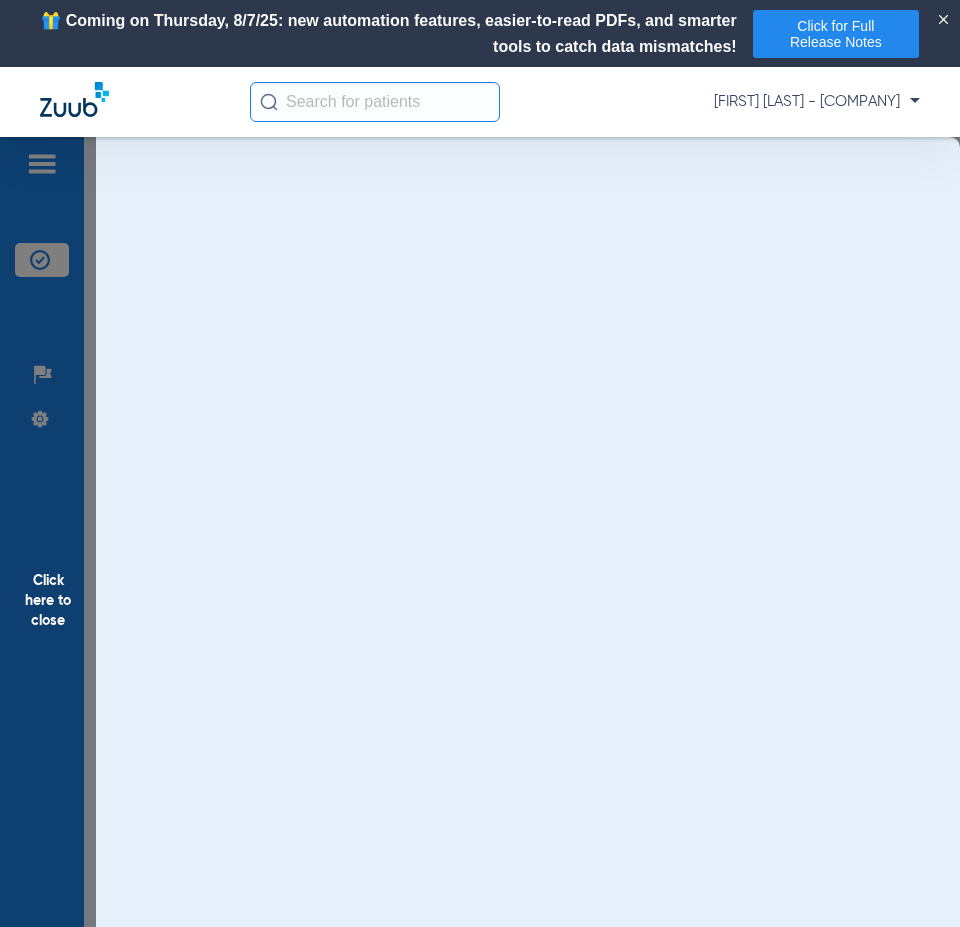 scroll, scrollTop: 0, scrollLeft: 0, axis: both 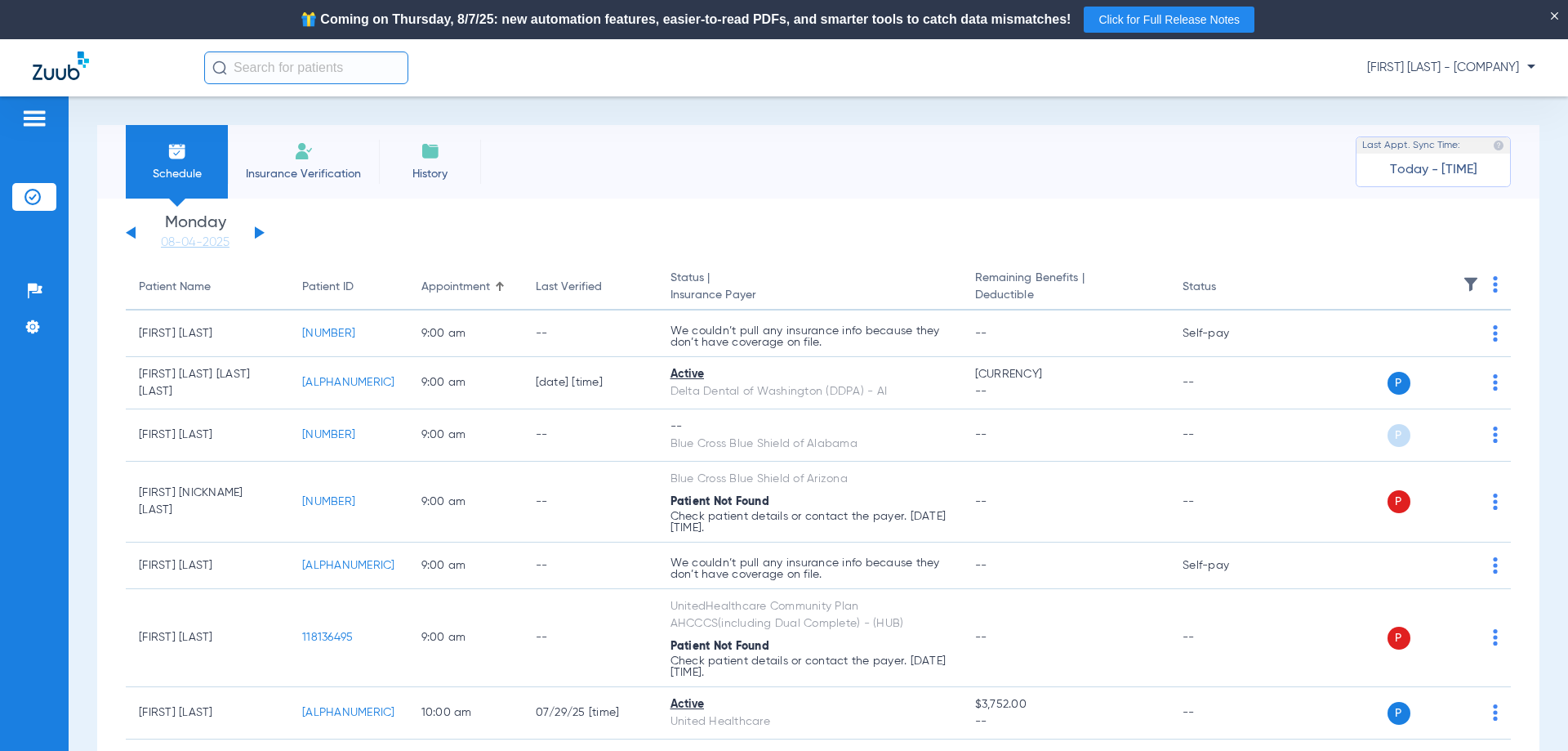 click on "Today - [TIME]" 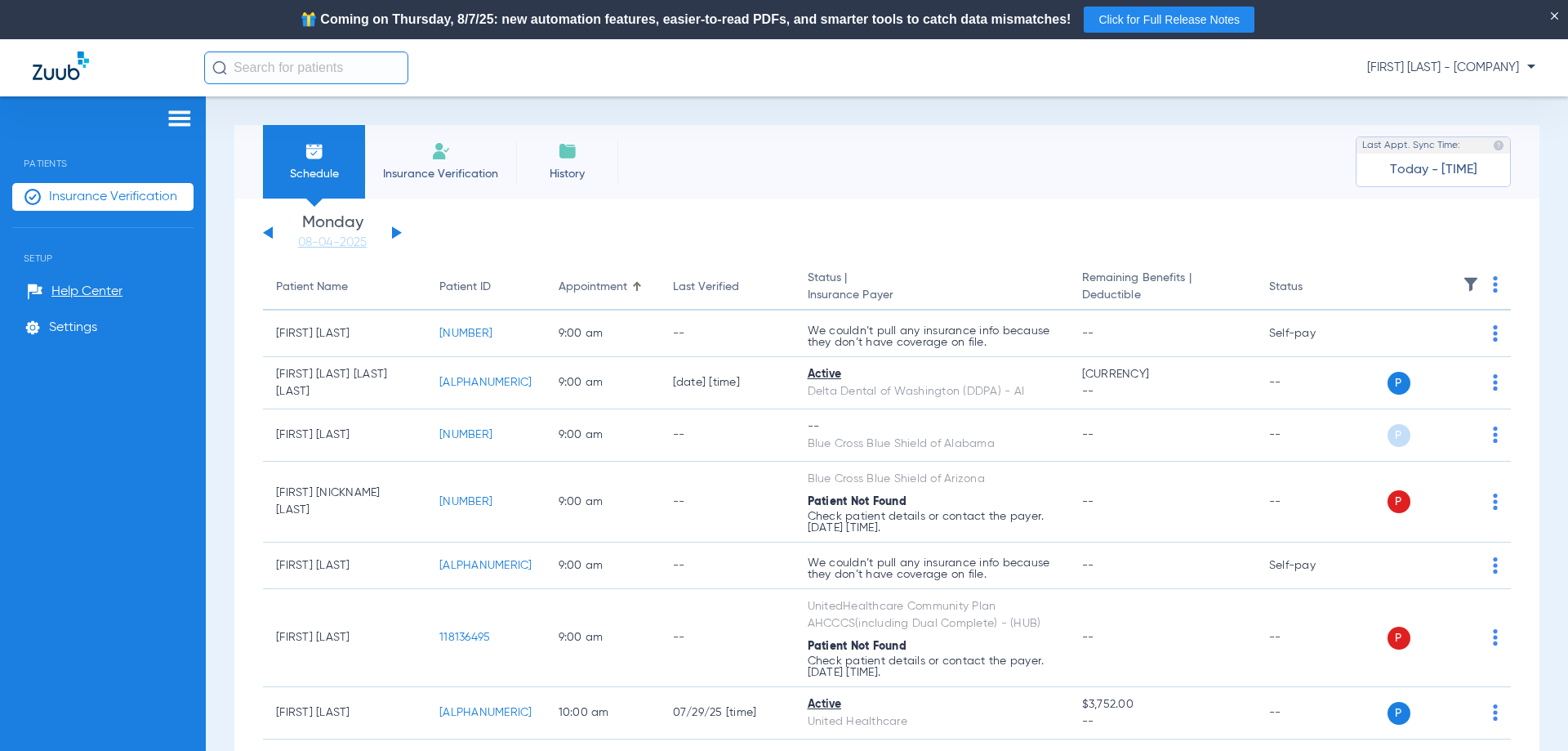 click on "Insurance Verification" 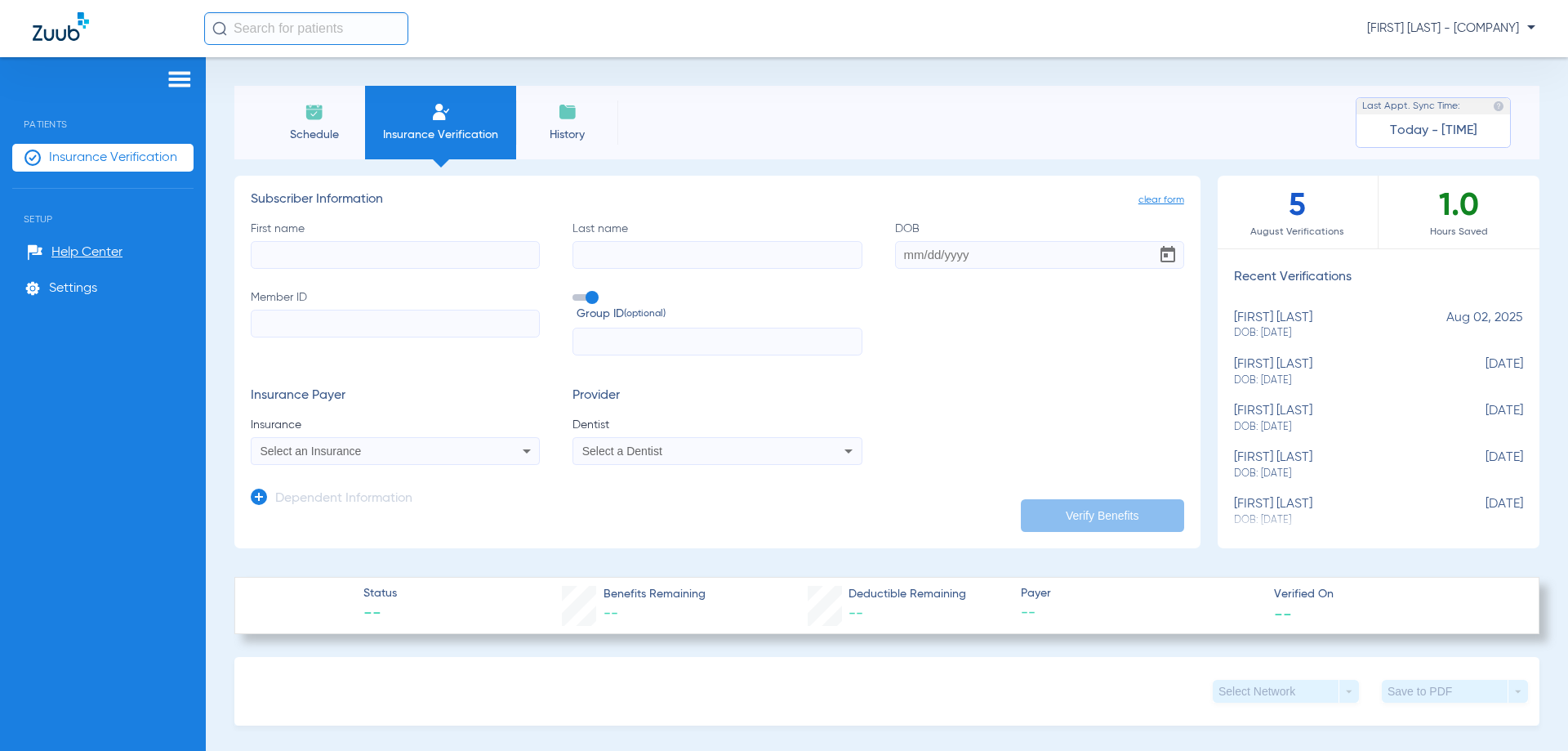 click on "Schedule" 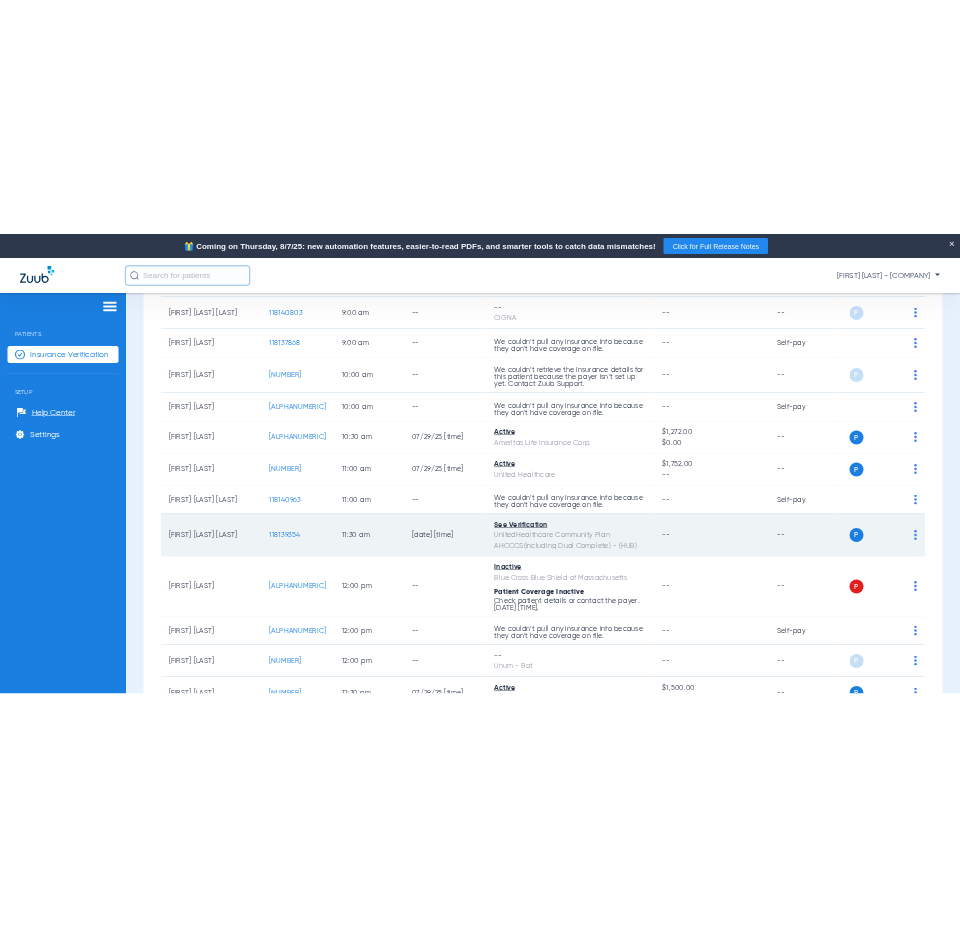 scroll, scrollTop: 400, scrollLeft: 0, axis: vertical 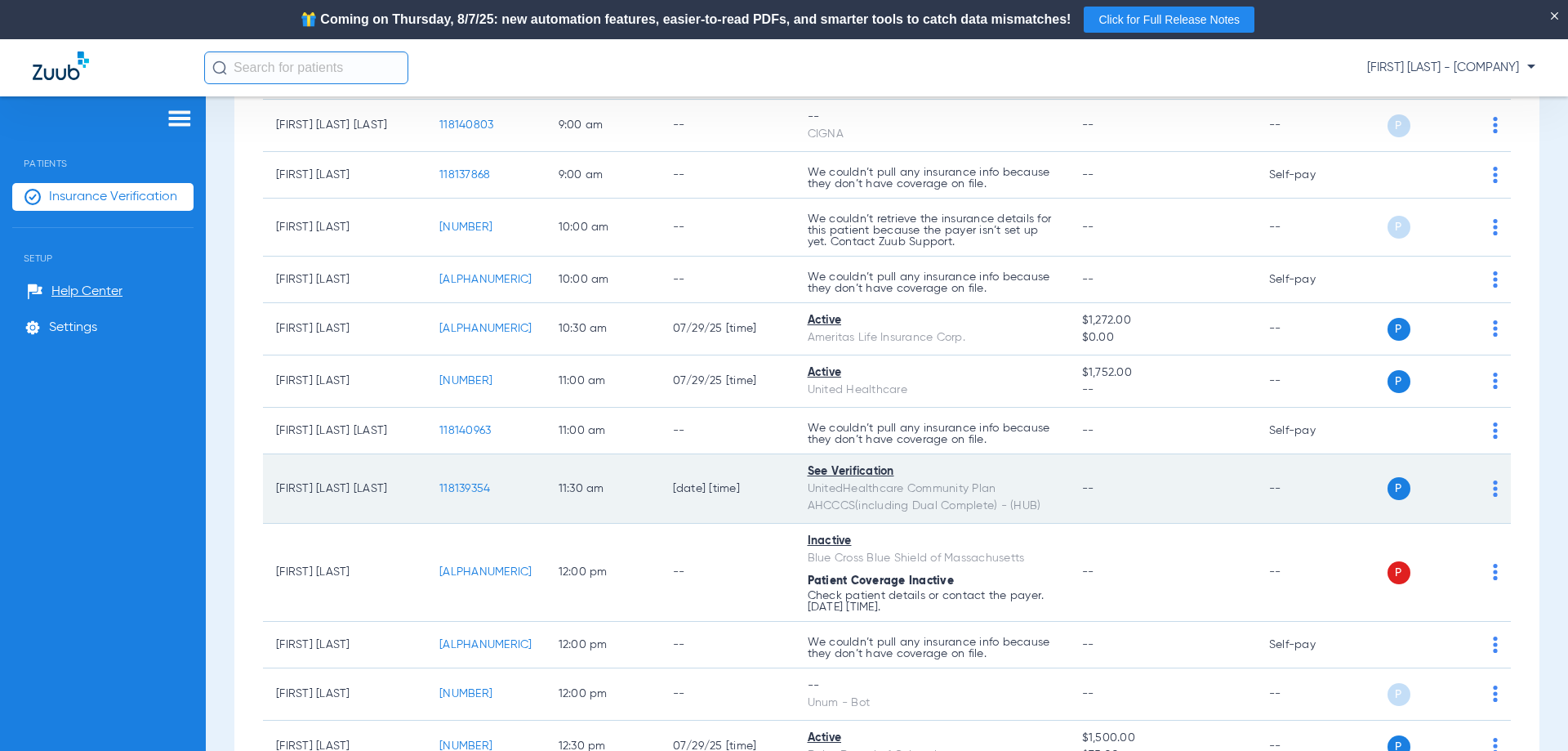 type 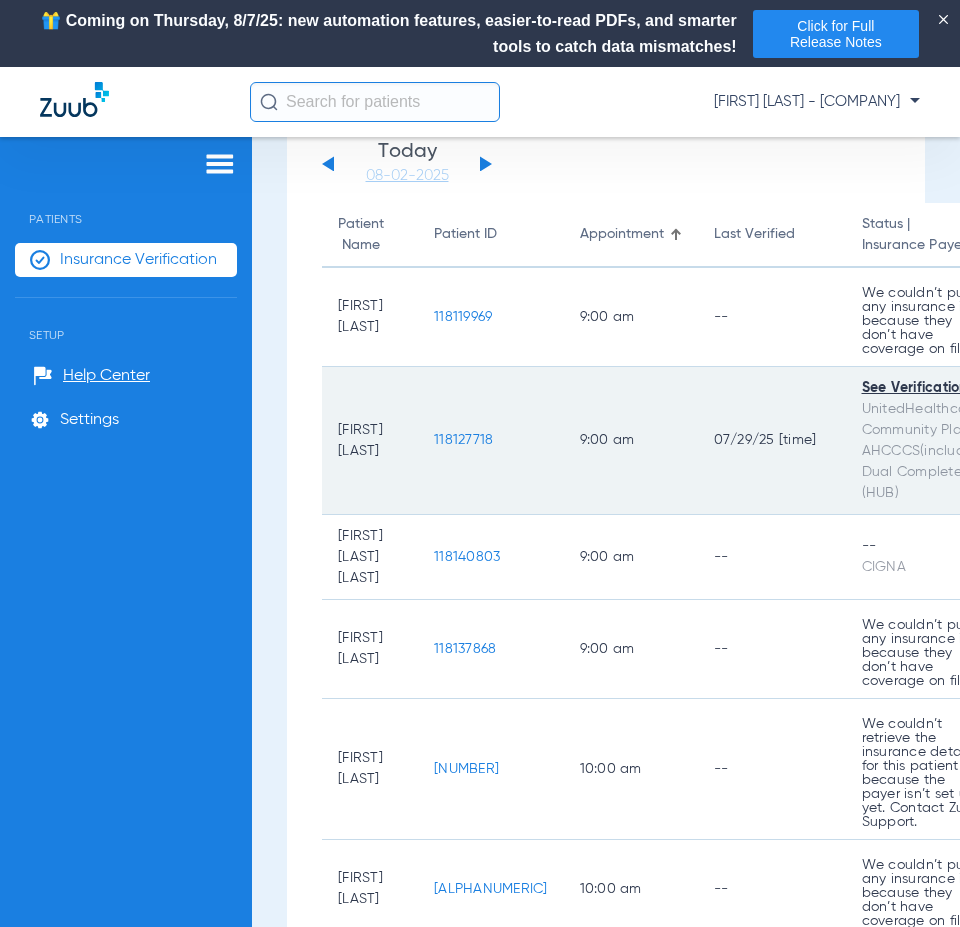 scroll, scrollTop: 0, scrollLeft: 0, axis: both 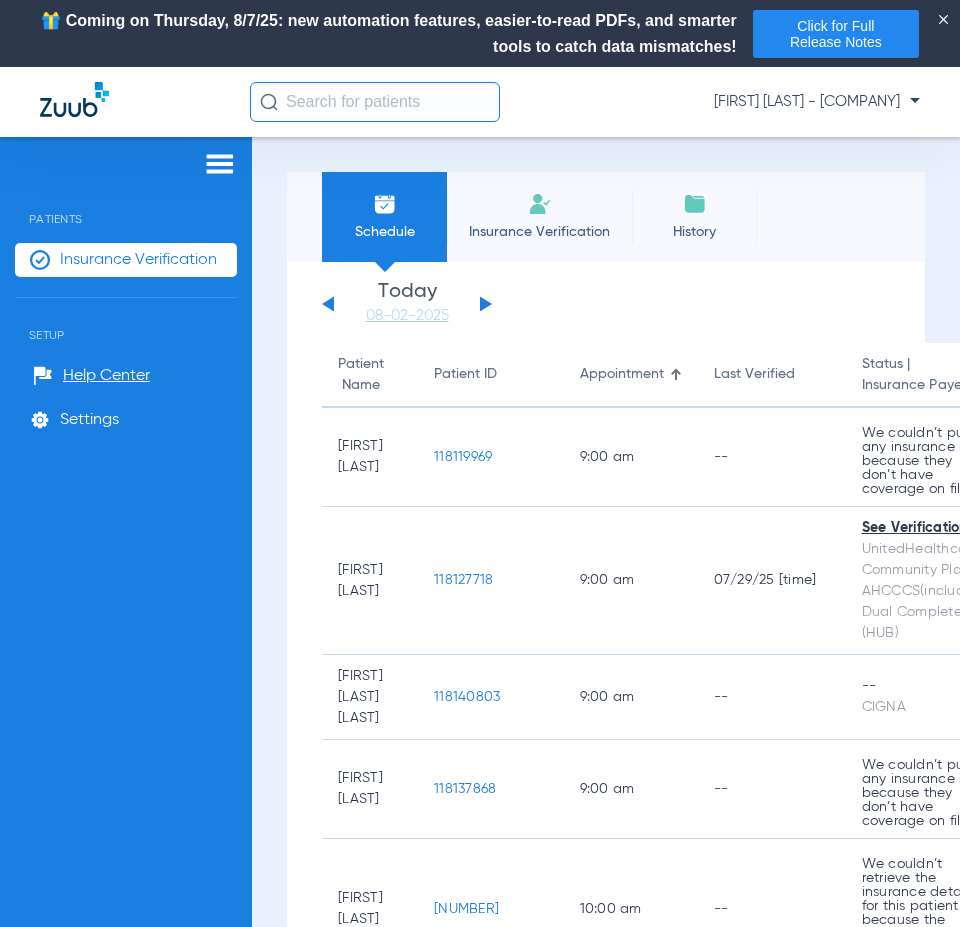 click on "Thursday [DATE] Friday [DATE] Saturday [DATE] Sunday [DATE] Monday [DATE] Tuesday [DATE] Wednesday [DATE] Thursday [DATE] Friday [DATE] Saturday [DATE] Sunday [DATE] Monday [DATE] Tuesday [DATE] Wednesday [DATE] Thursday [DATE] Friday [DATE] Saturday [DATE] Sunday [DATE] Monday [DATE] Tuesday [DATE] Wednesday [DATE] Thursday [DATE] Friday [DATE] Saturday [DATE] Sunday [DATE] Monday [DATE] Tuesday [DATE] Wednesday [DATE] Thursday [DATE] Friday [DATE] Saturday [DATE] Sunday [DATE] Monday [DATE] Tuesday [DATE] Wednesday [DATE] Thursday [DATE] Friday [DATE]" 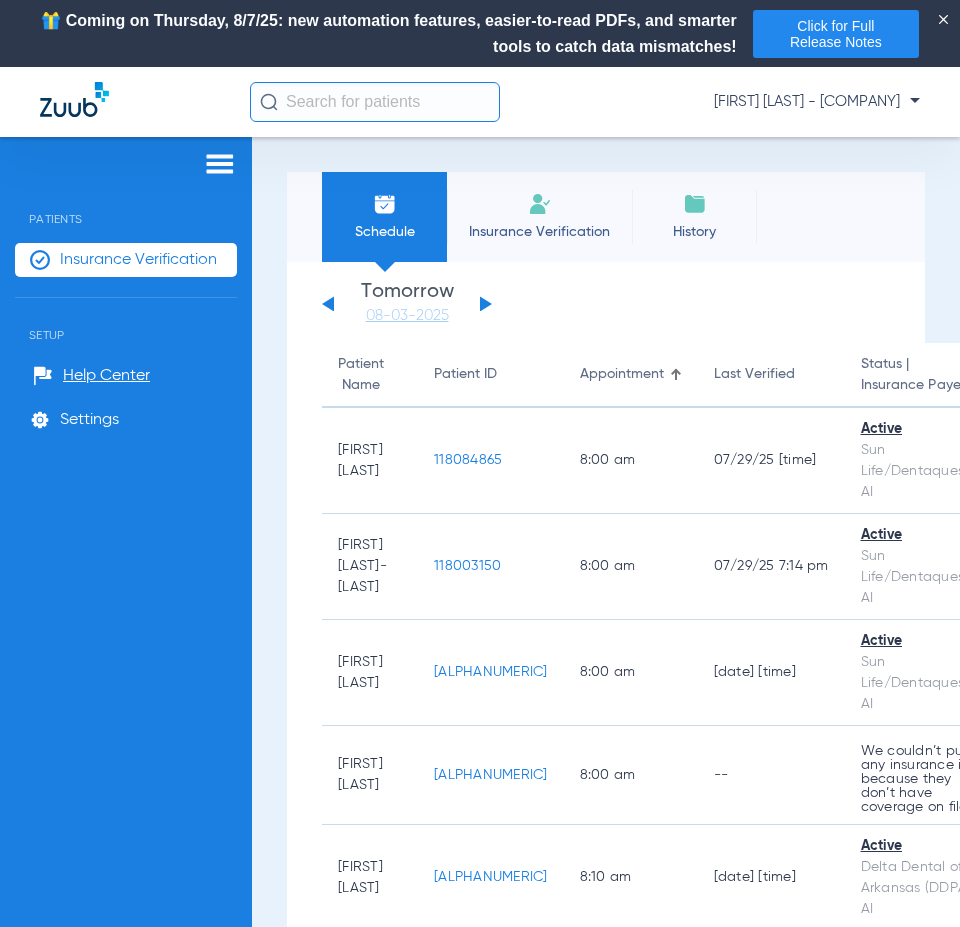 click on "Thursday [DATE] Friday [DATE] Saturday [DATE] Sunday [DATE] Monday [DATE] Tuesday [DATE] Wednesday [DATE] Thursday [DATE] Friday [DATE] Saturday [DATE] Sunday [DATE] Monday [DATE] Tuesday [DATE] Wednesday [DATE] Thursday [DATE] Friday [DATE] Saturday [DATE] Sunday [DATE] Monday [DATE] Tuesday [DATE] Wednesday [DATE] Thursday [DATE] Friday [DATE] Saturday [DATE] Sunday [DATE] Monday [DATE] Tuesday [DATE] Wednesday [DATE] Thursday [DATE] Friday [DATE] Saturday [DATE] Sunday [DATE] Monday [DATE] Tuesday [DATE] Wednesday [DATE] Thursday [DATE] Friday [DATE]" 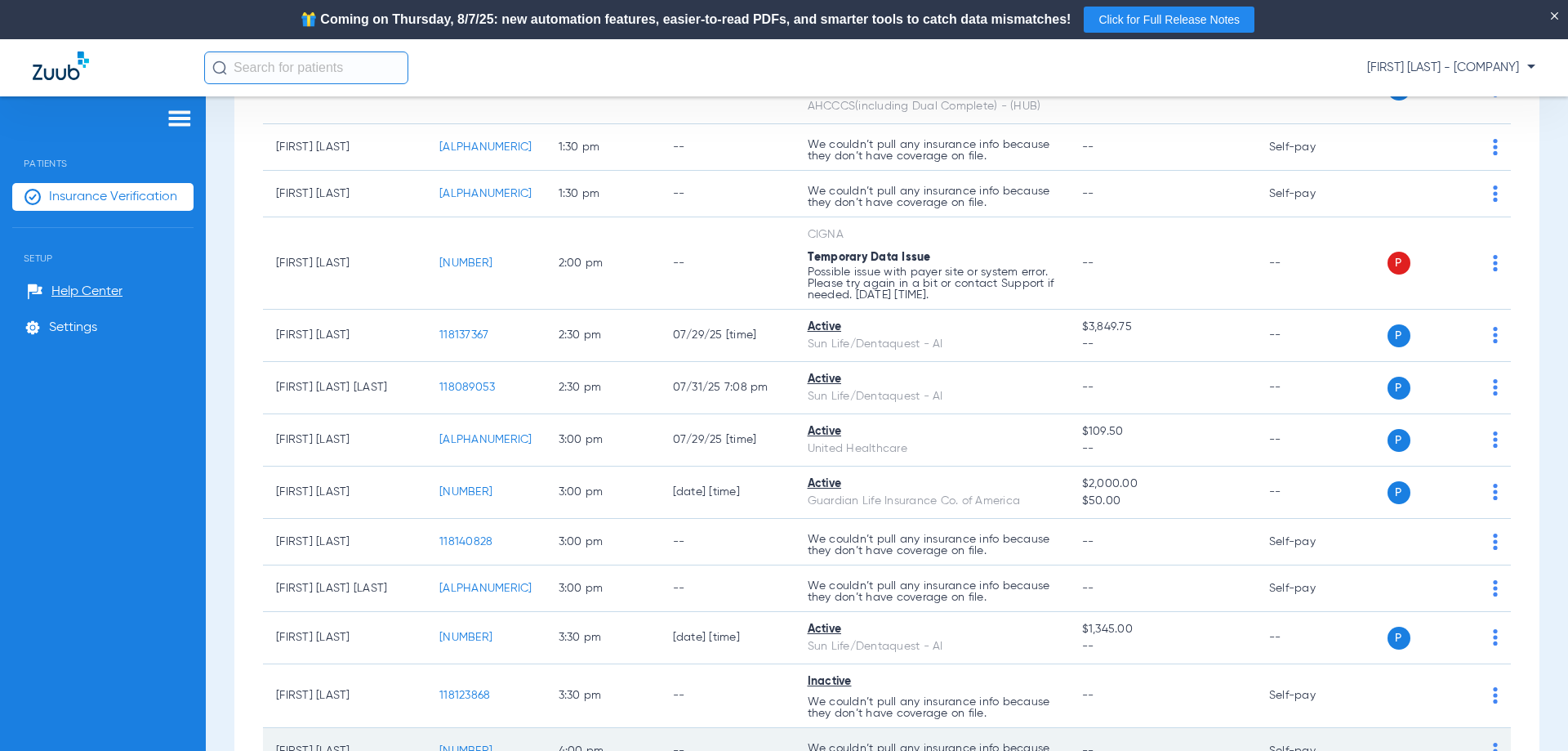 scroll, scrollTop: 1451, scrollLeft: 0, axis: vertical 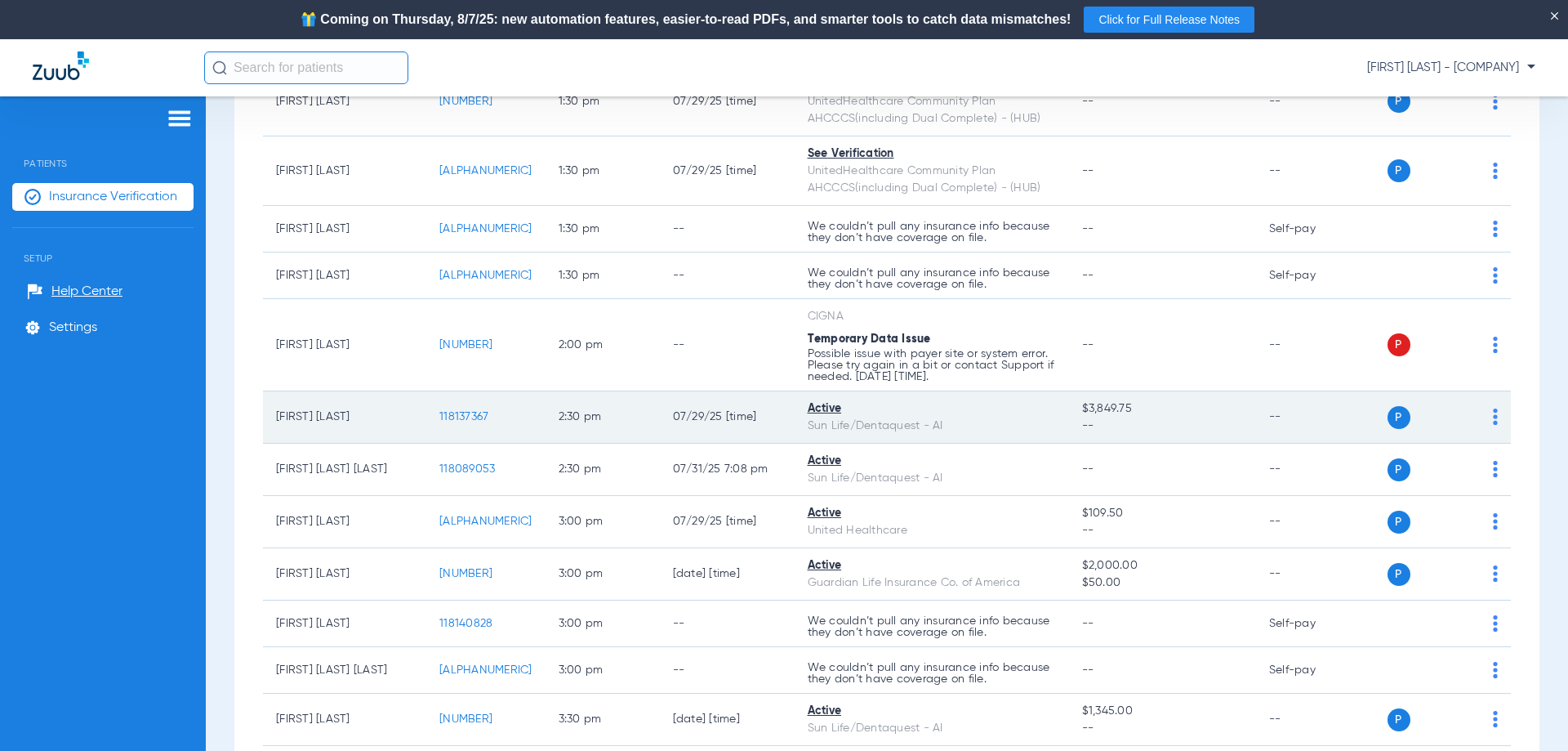 click on "118137367" 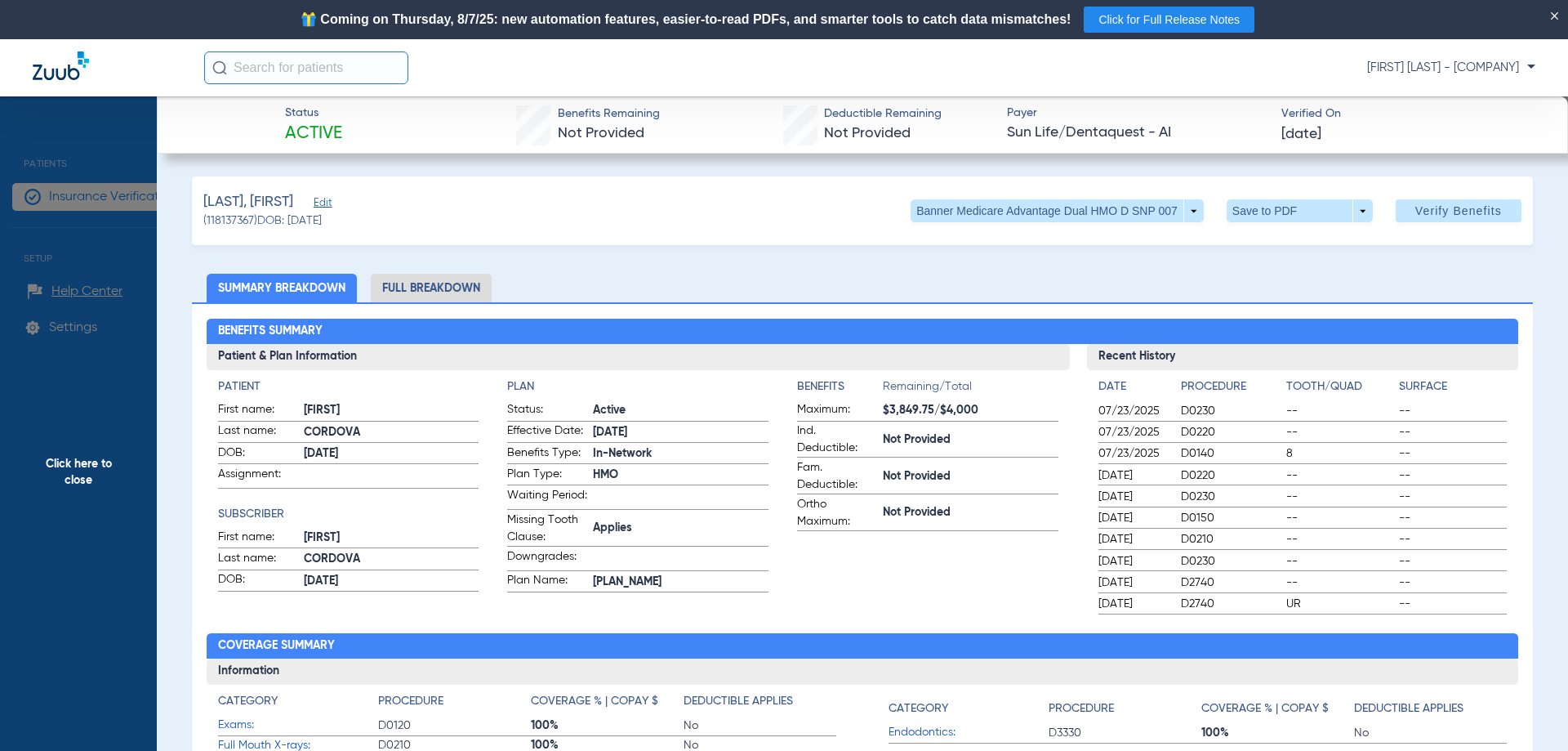 drag, startPoint x: 906, startPoint y: 178, endPoint x: 766, endPoint y: 194, distance: 140.91132 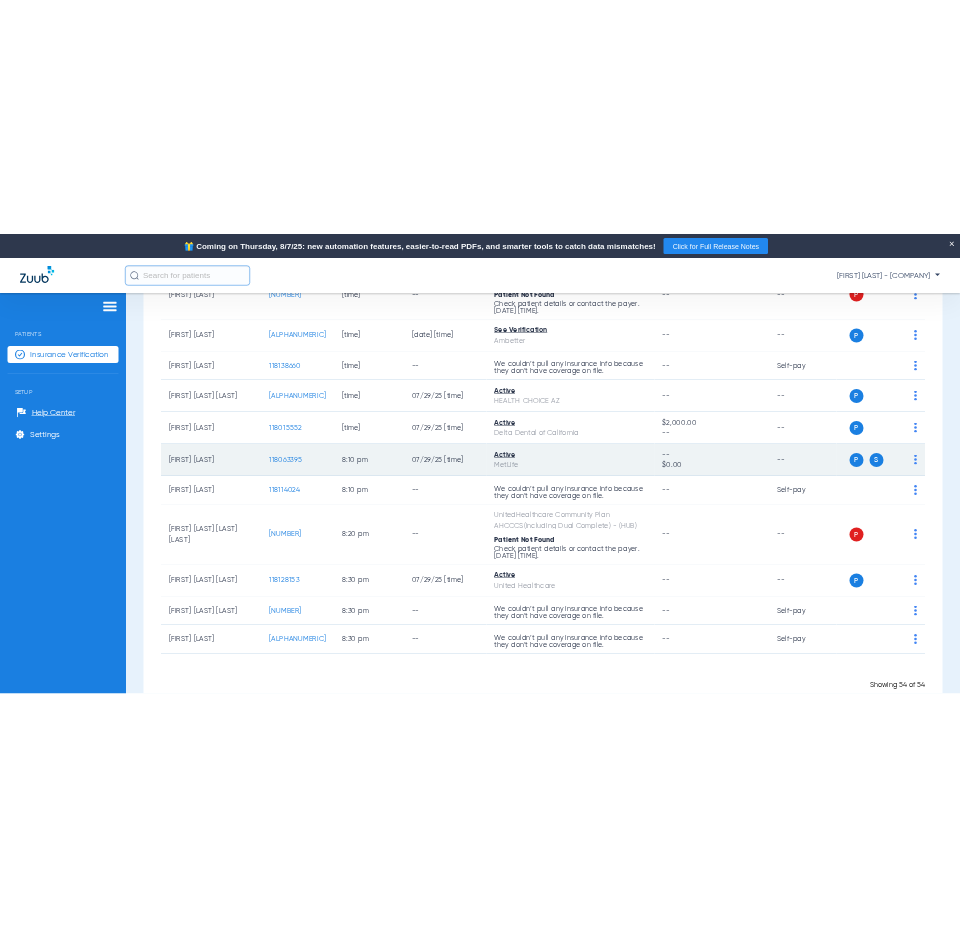 scroll, scrollTop: 3375, scrollLeft: 0, axis: vertical 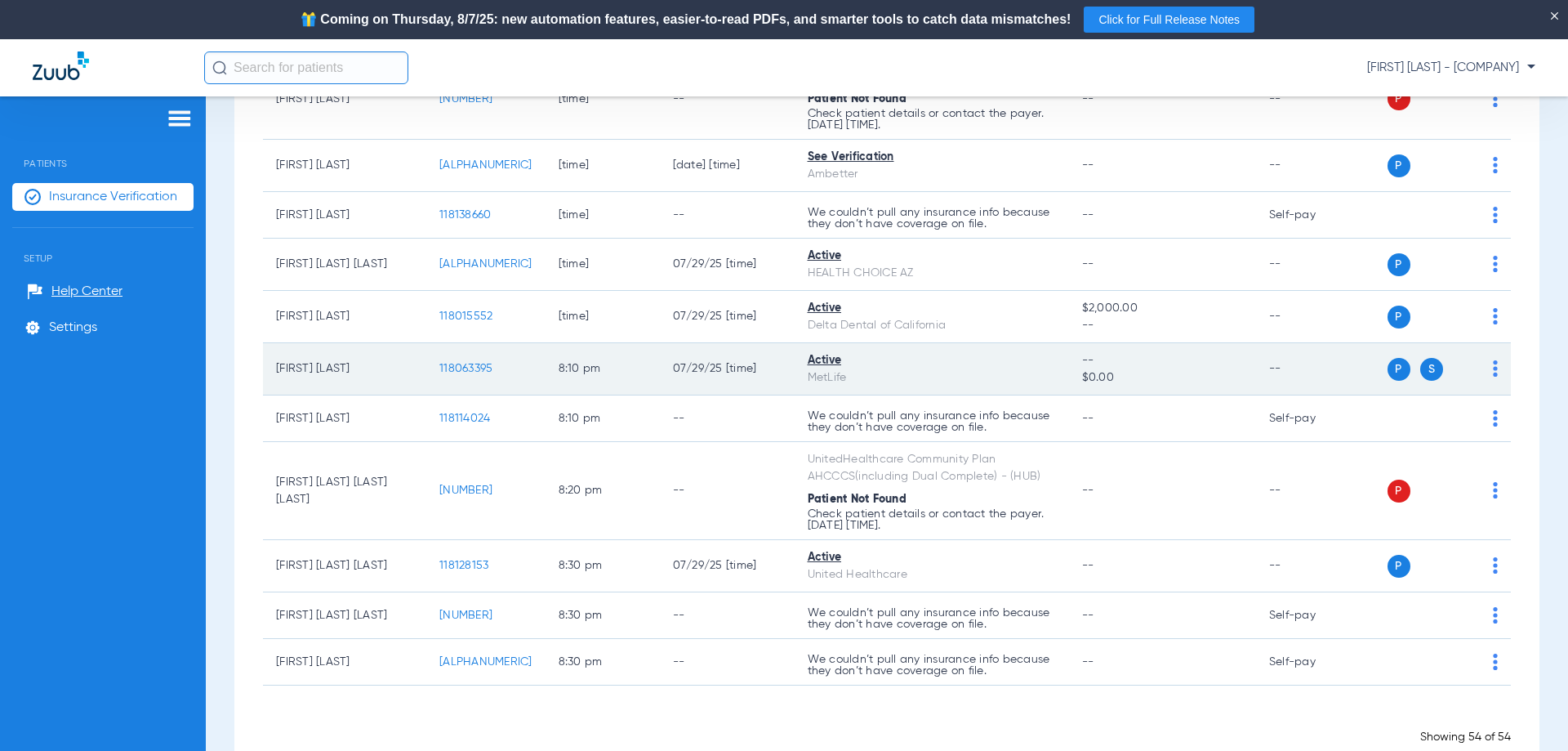 click on "--   [CURRENCY]" 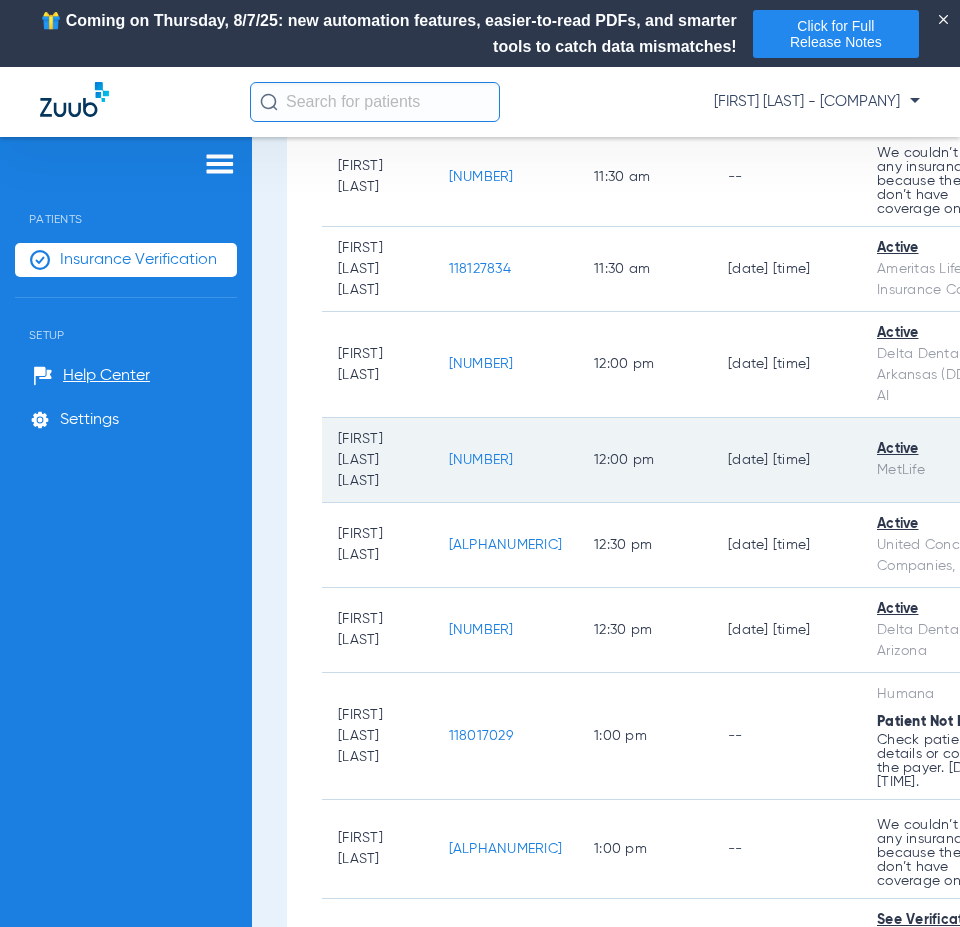 scroll, scrollTop: 1700, scrollLeft: 0, axis: vertical 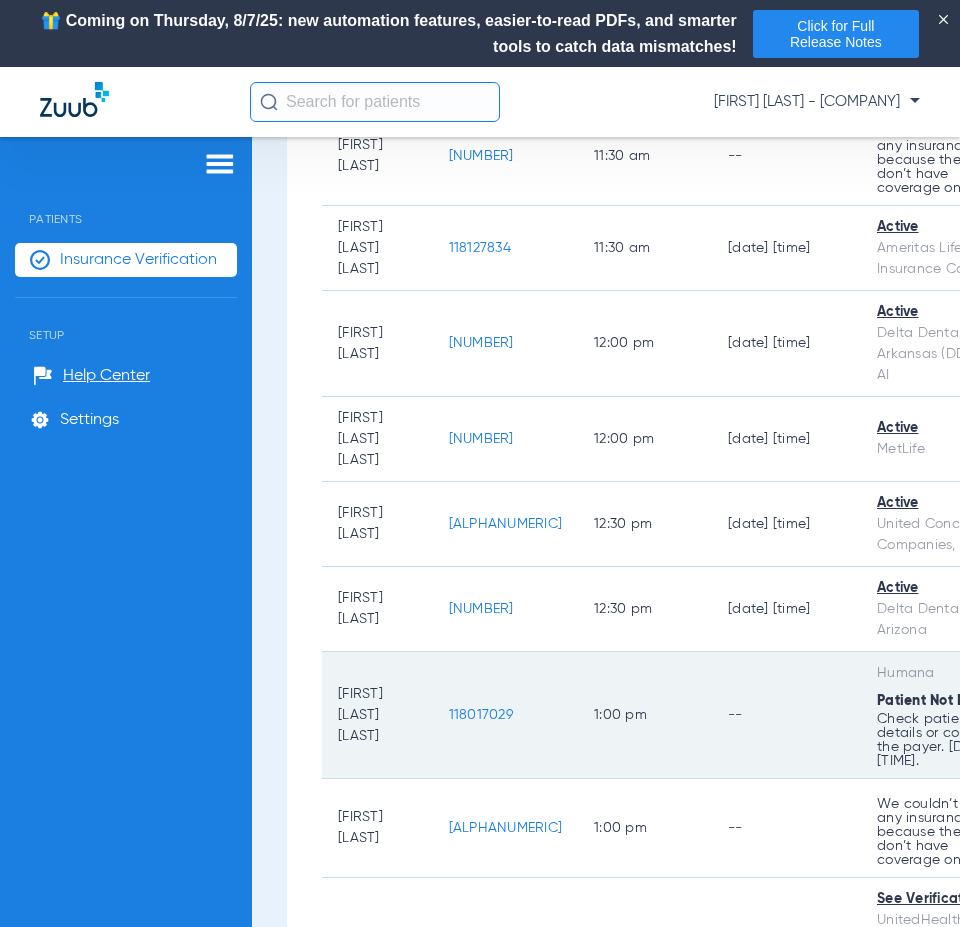 click on "--" 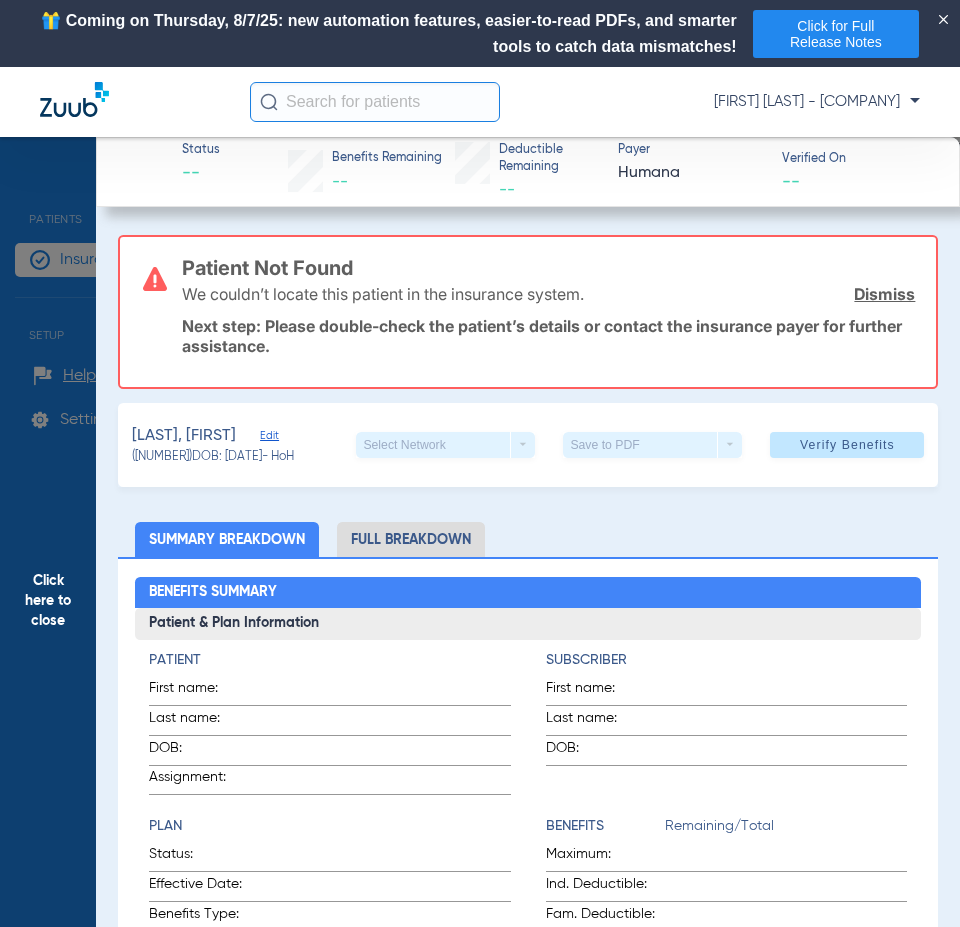 click on "Click here to close" 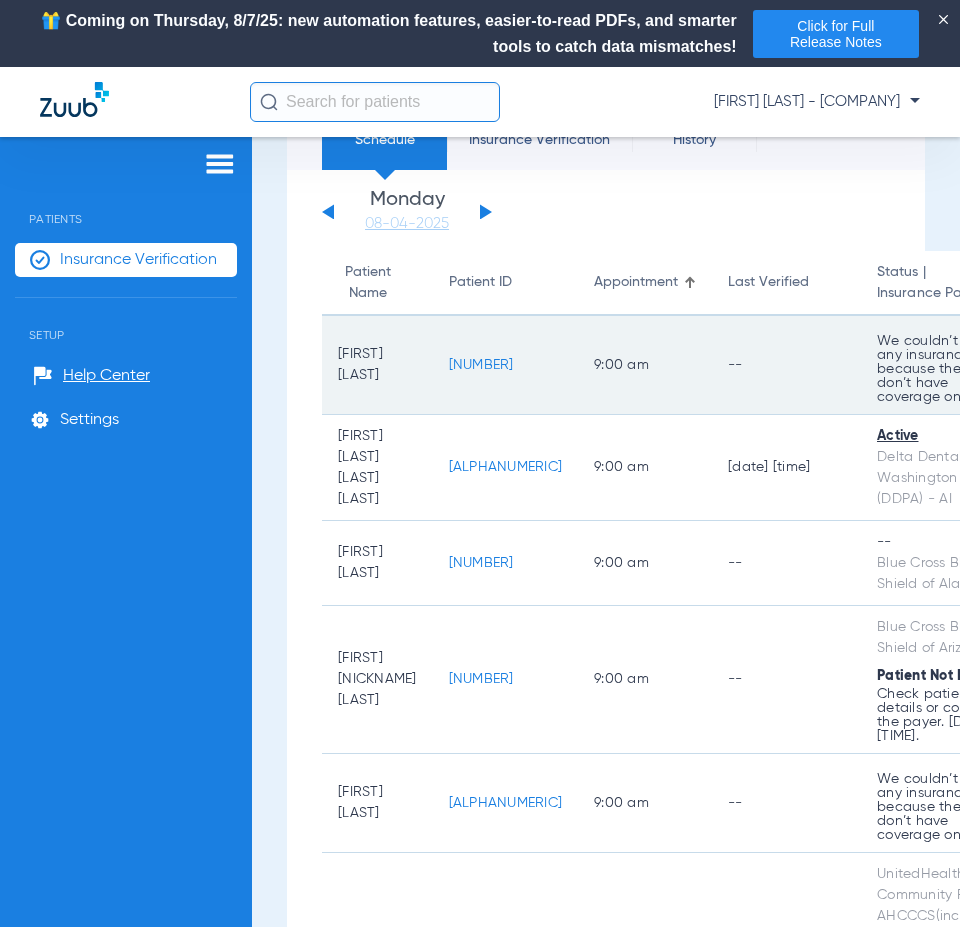 scroll, scrollTop: 0, scrollLeft: 0, axis: both 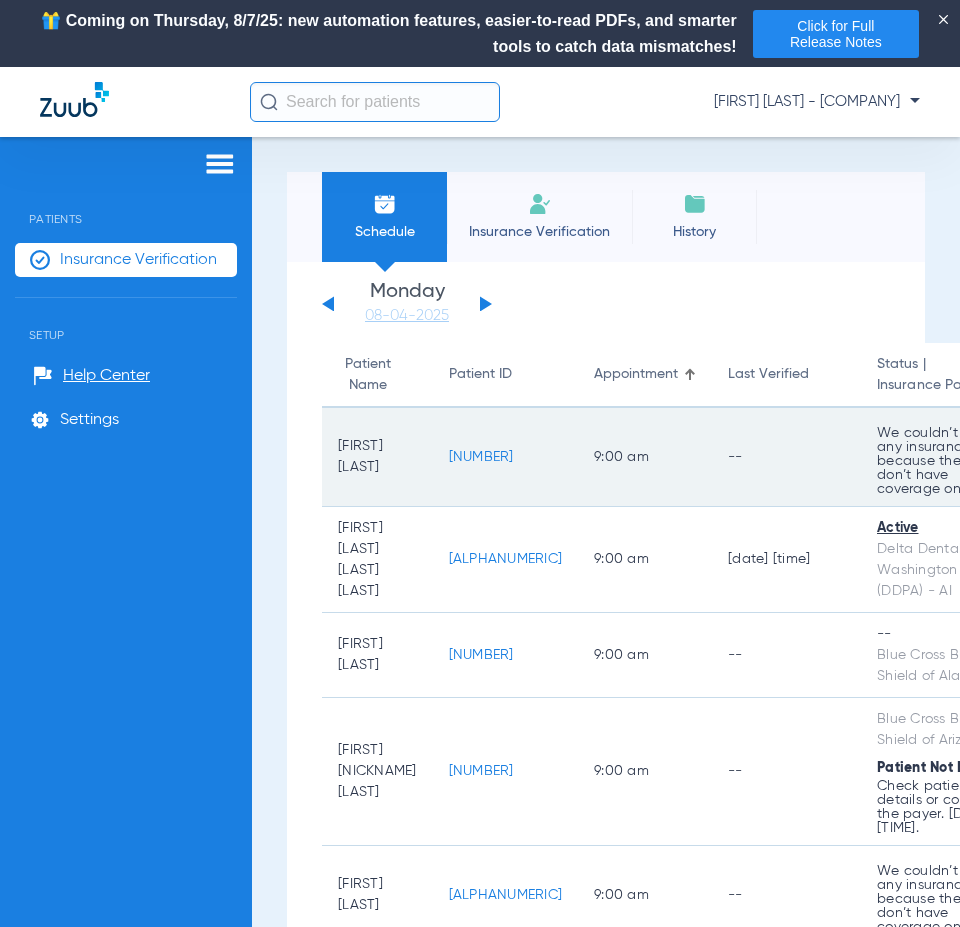 drag, startPoint x: 818, startPoint y: 262, endPoint x: 620, endPoint y: 430, distance: 259.669 